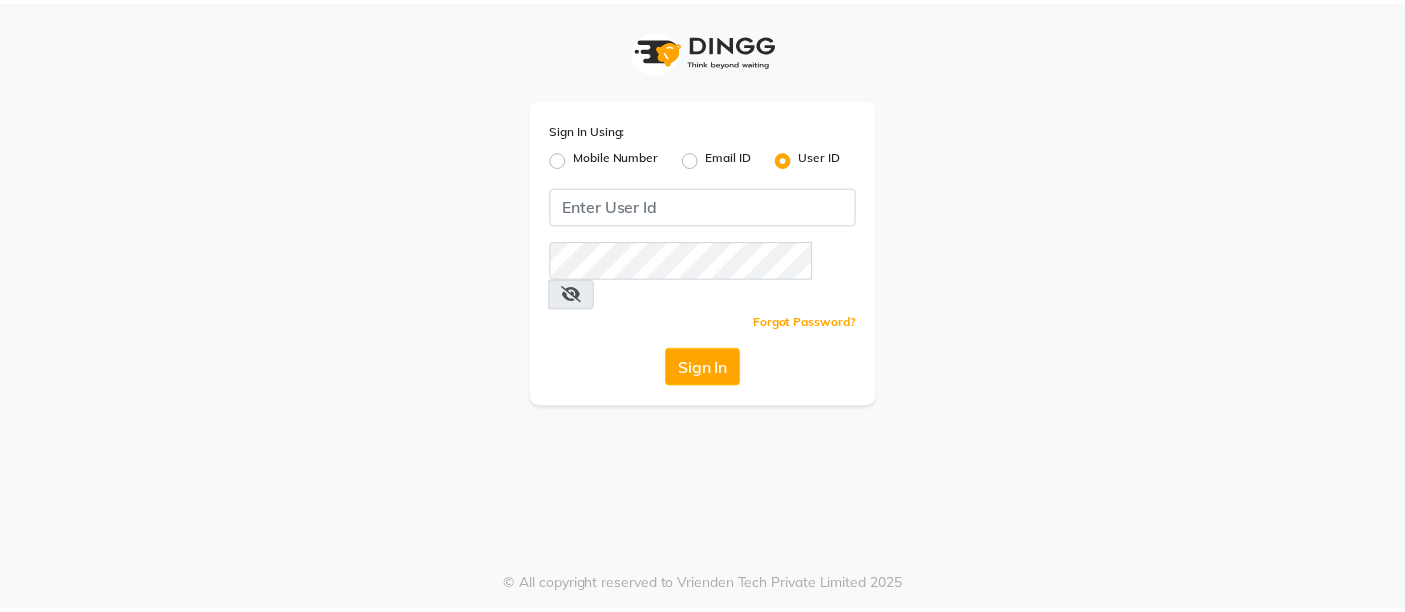 scroll, scrollTop: 0, scrollLeft: 0, axis: both 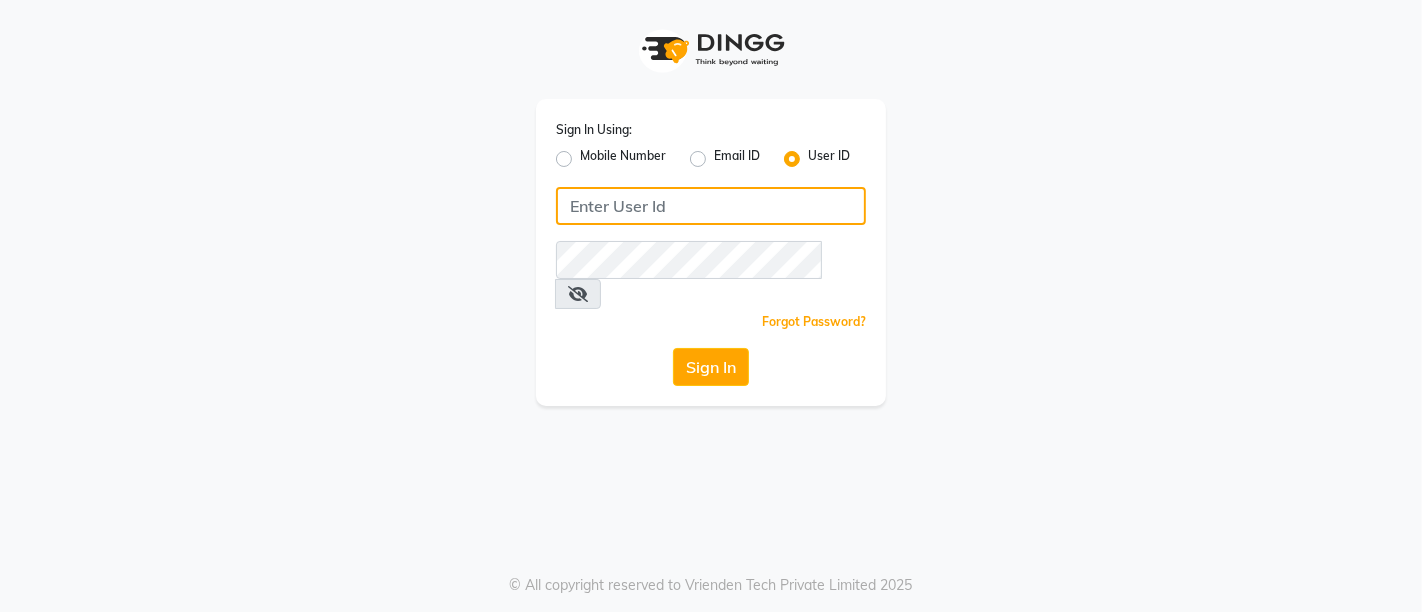 click 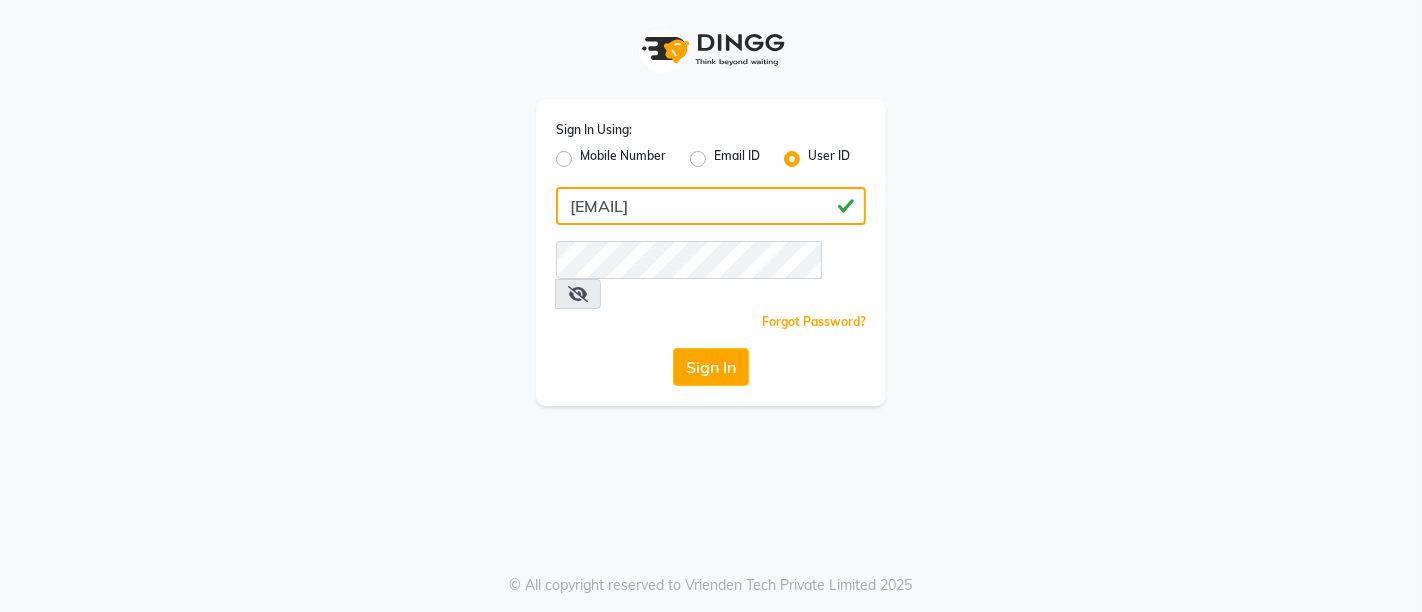 drag, startPoint x: 775, startPoint y: 212, endPoint x: 556, endPoint y: 181, distance: 221.18318 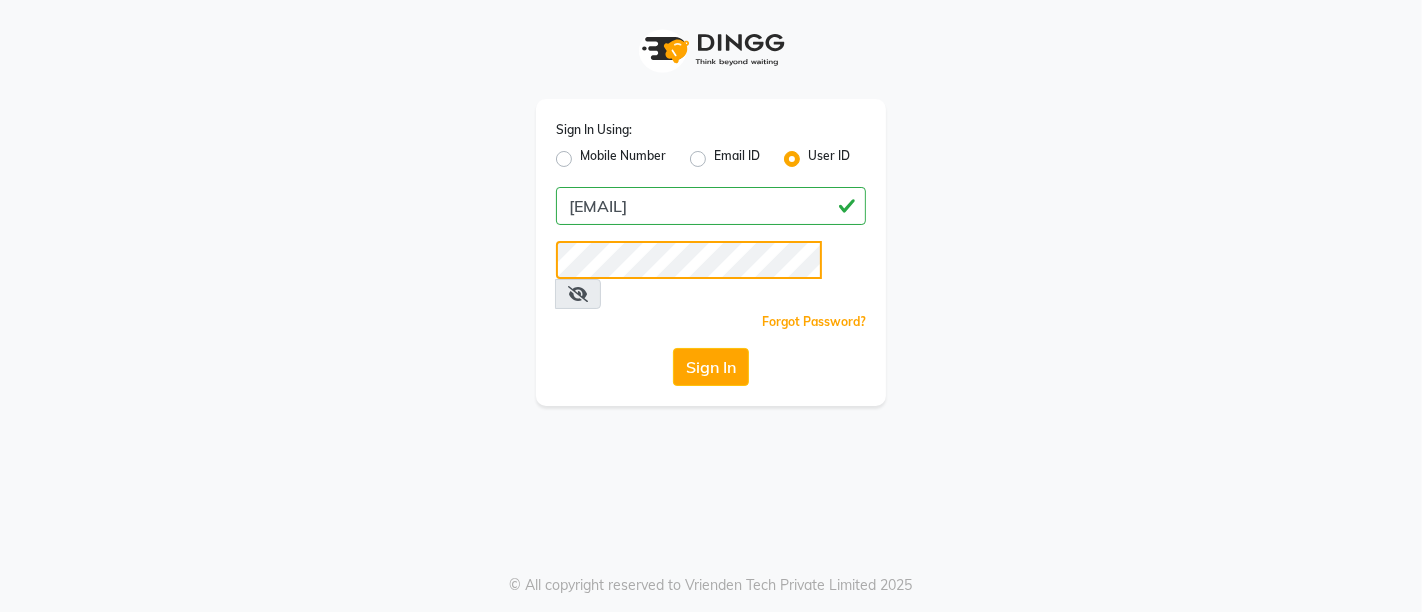 click on "Sign In" 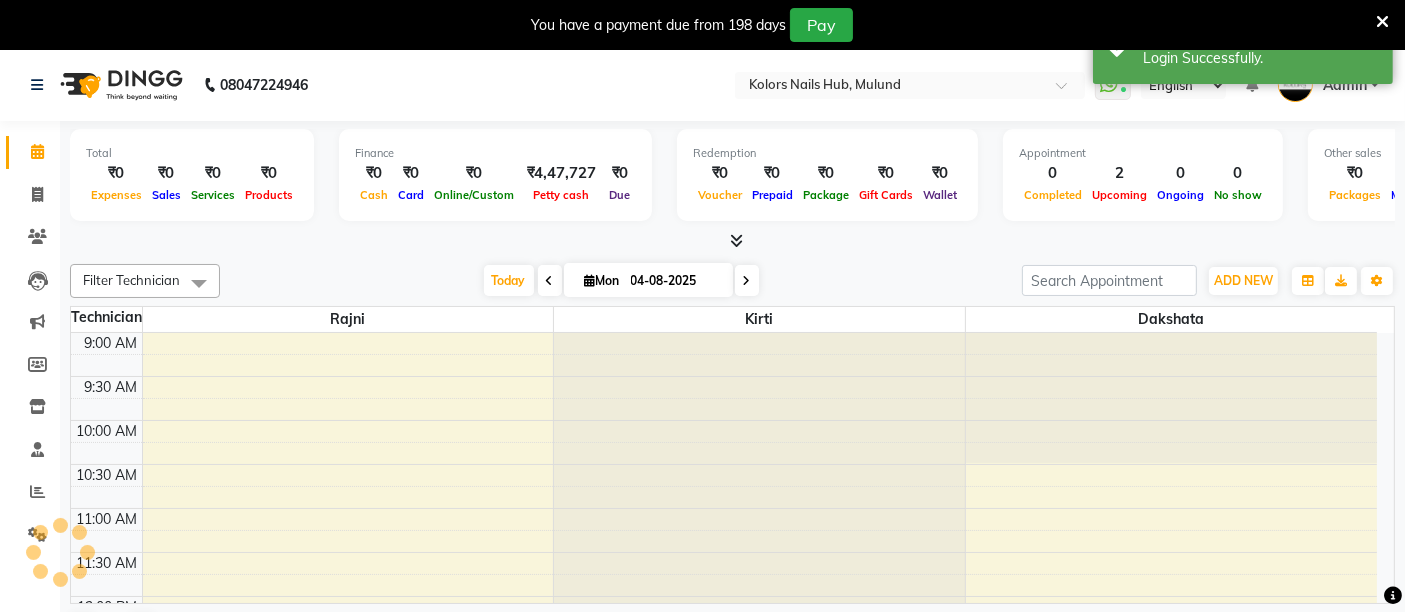 scroll, scrollTop: 0, scrollLeft: 0, axis: both 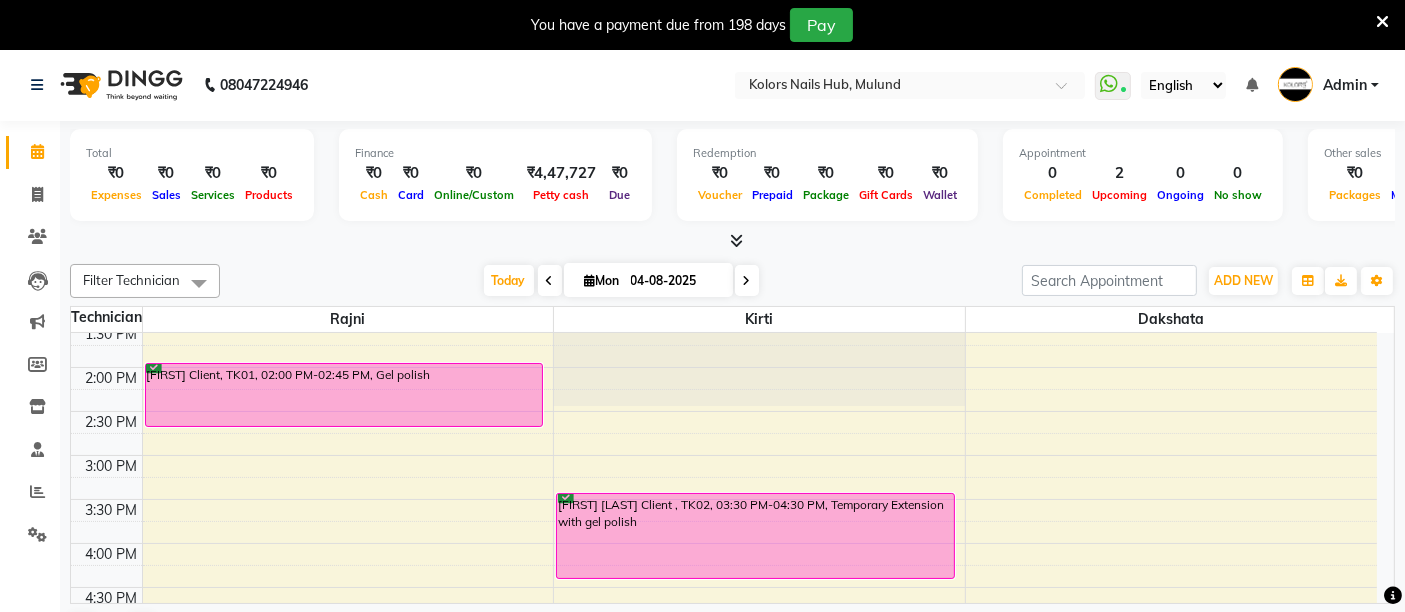 click on "[FIRST] [LAST] Client , TK02, 03:30 PM-04:30 PM, Temporary Extension with gel polish" at bounding box center (755, 536) 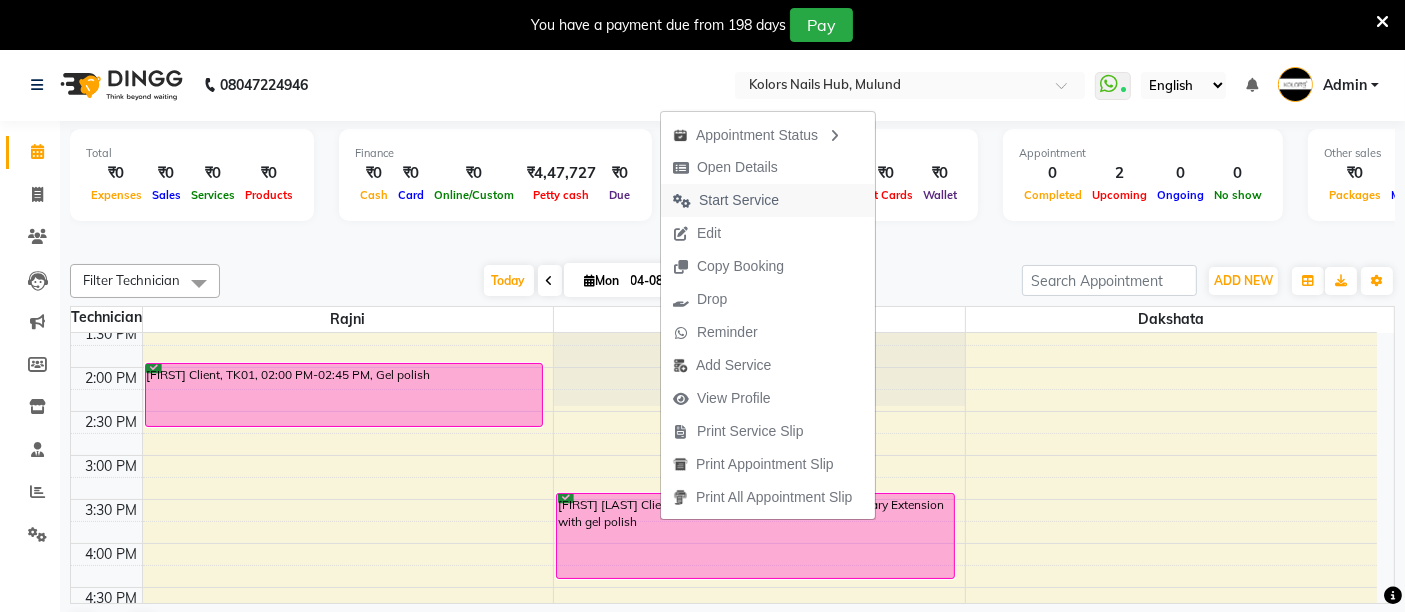 click on "Start Service" at bounding box center (739, 200) 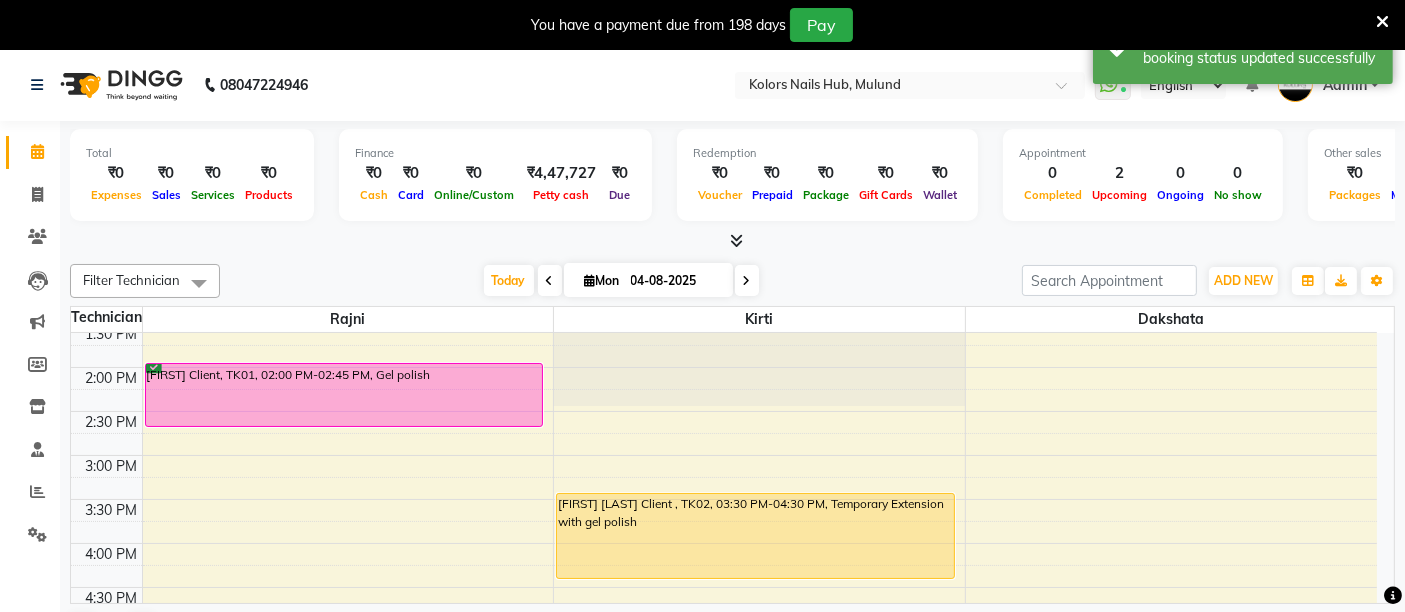click on "[FIRST] [LAST] Client , TK02, 03:30 PM-04:30 PM, Temporary Extension with gel polish" at bounding box center [755, 536] 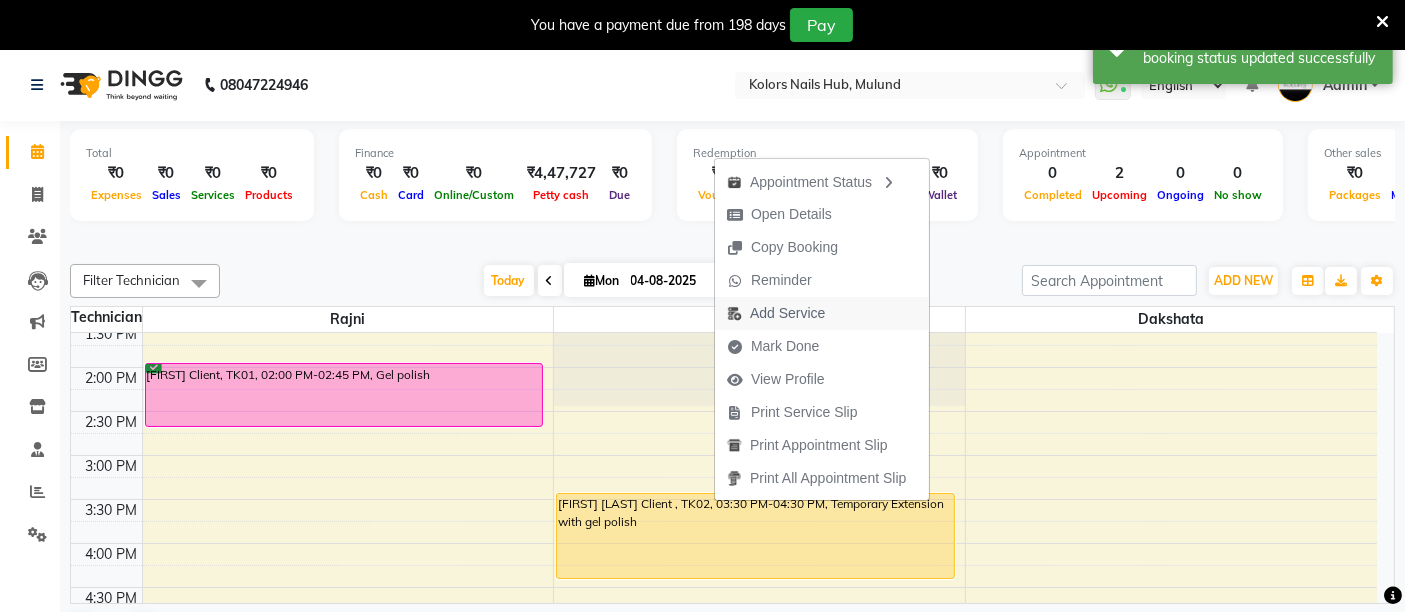 click on "Add Service" at bounding box center [776, 313] 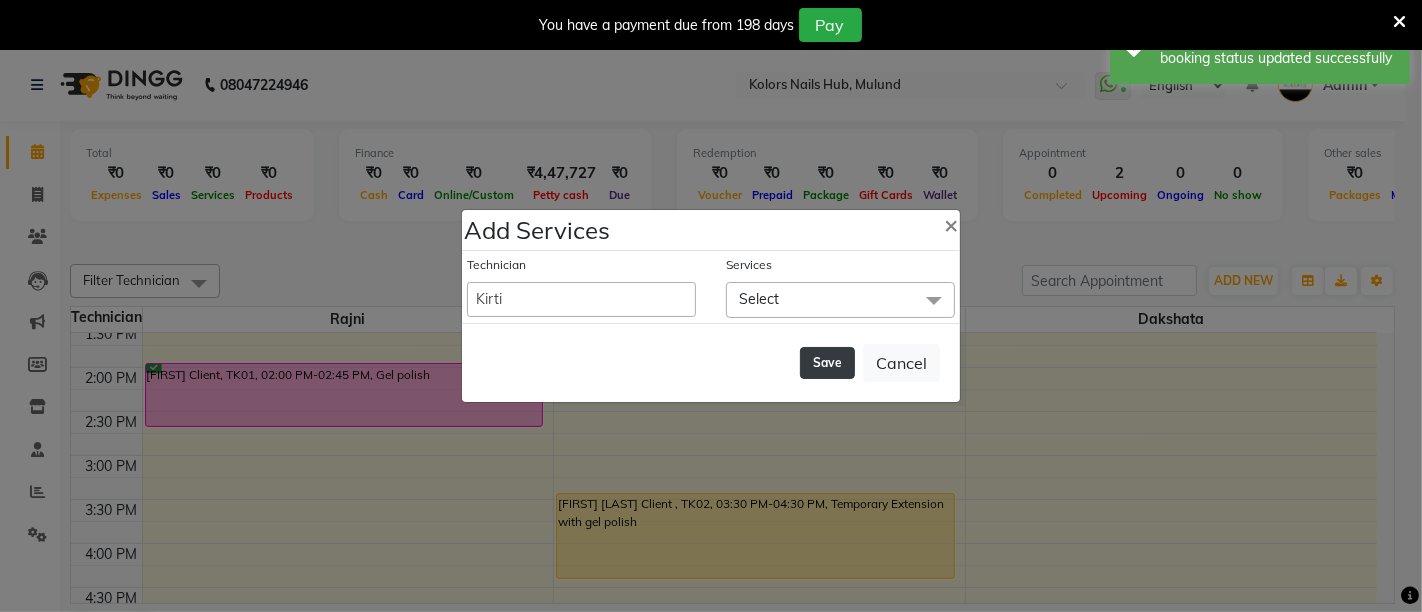 click on "Save" 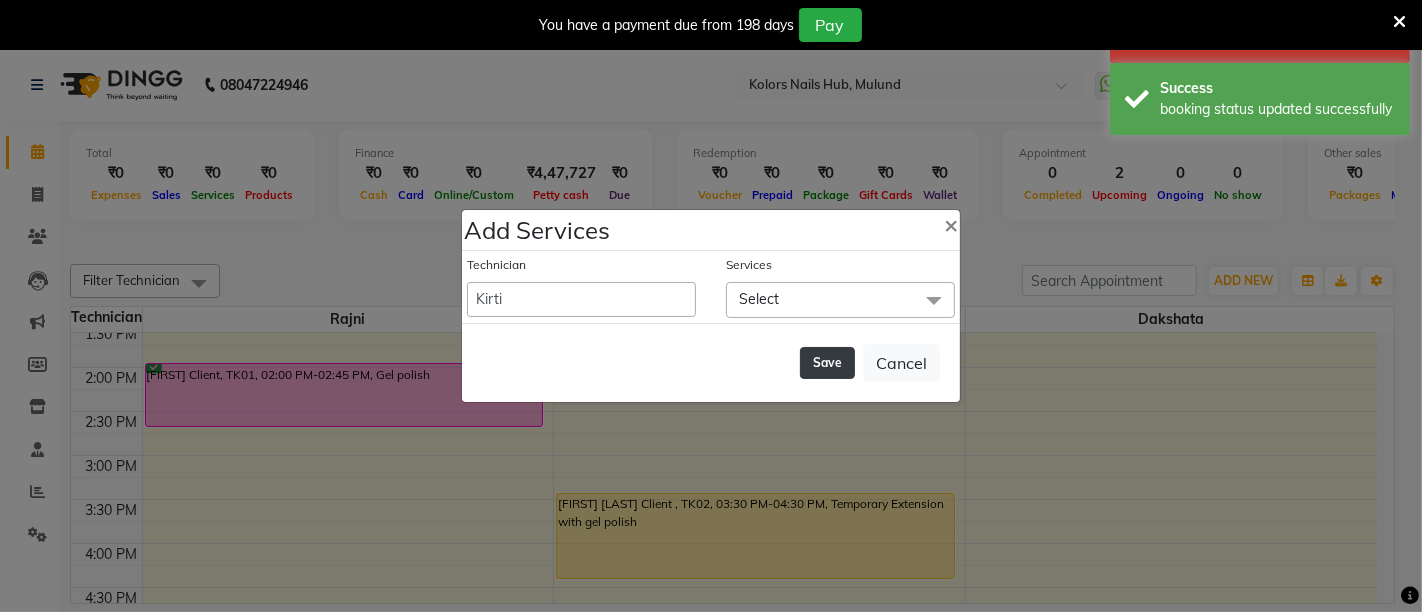 click on "Save" 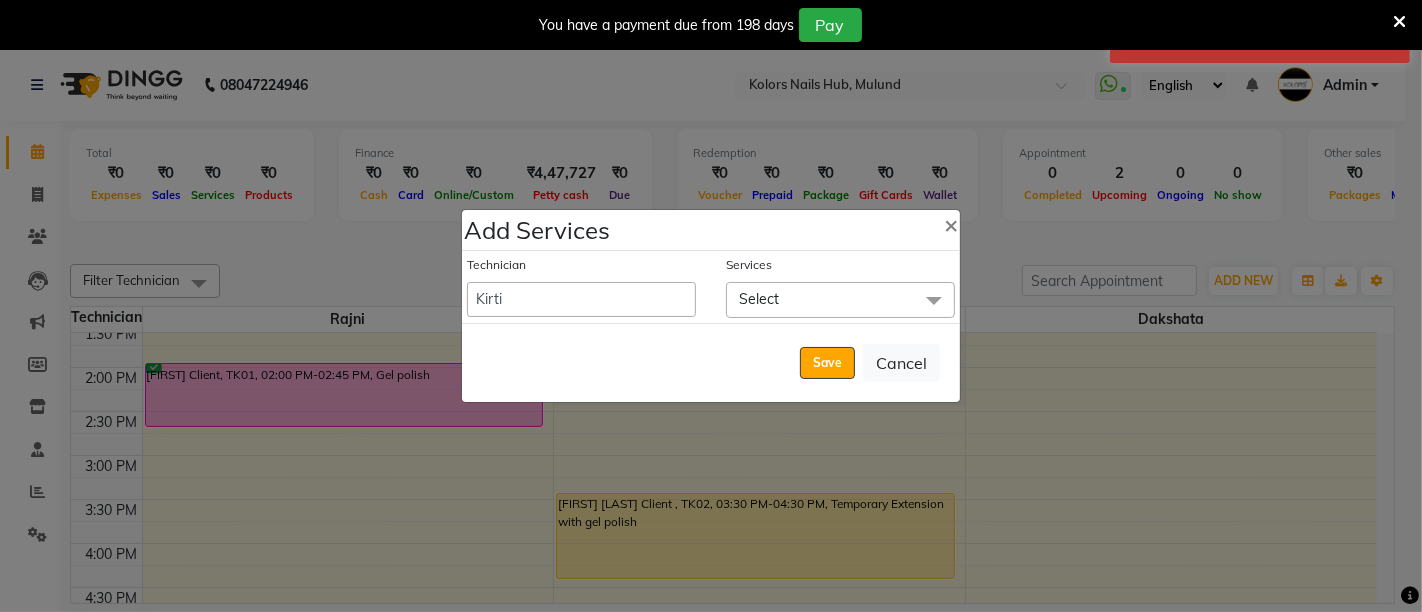 click on "Select" 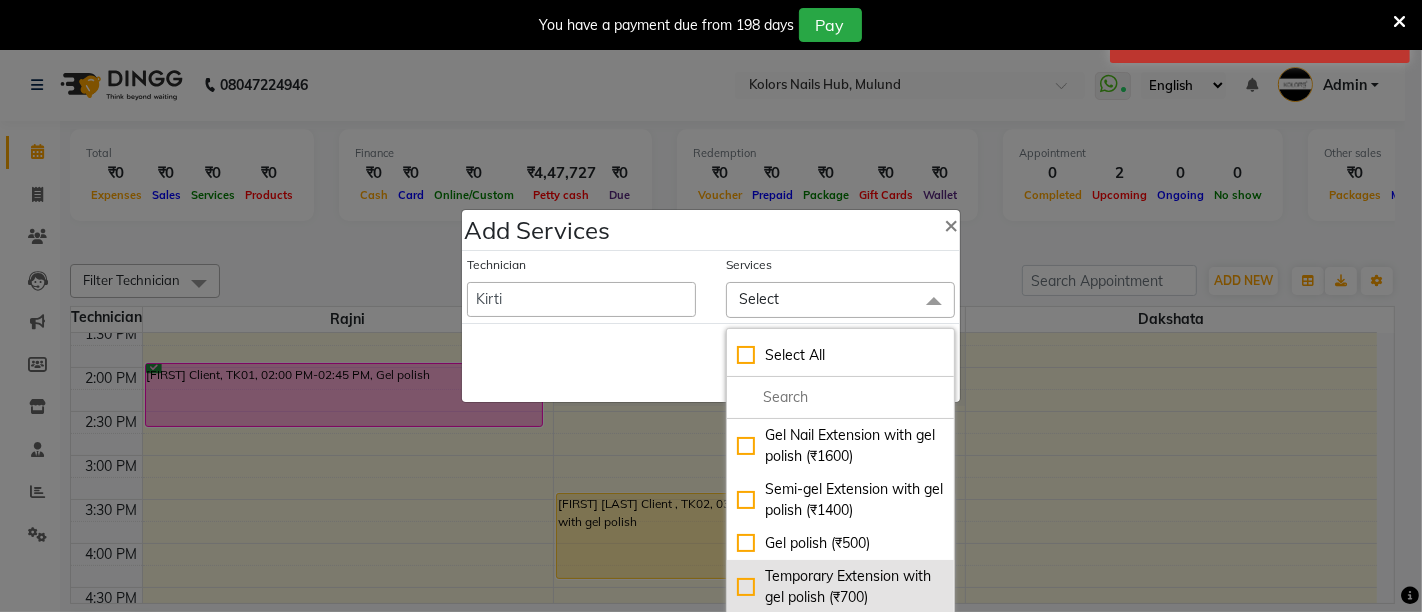 click on "Temporary Extension with gel polish (₹700)" 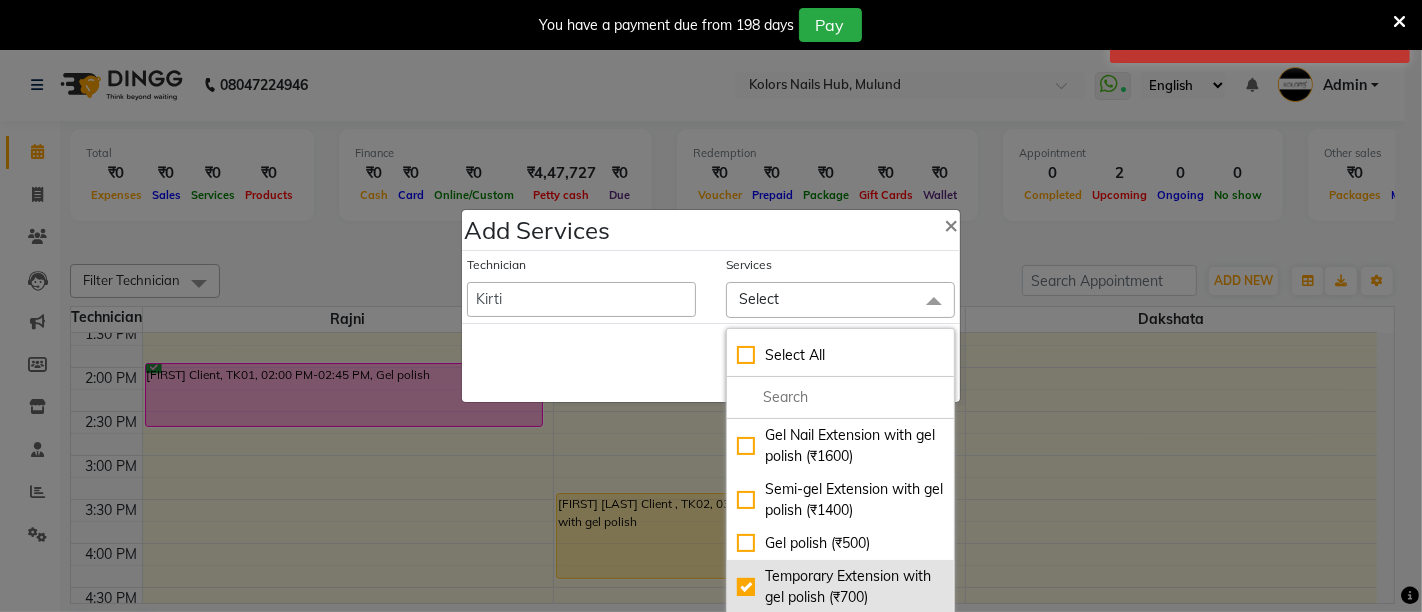 checkbox on "true" 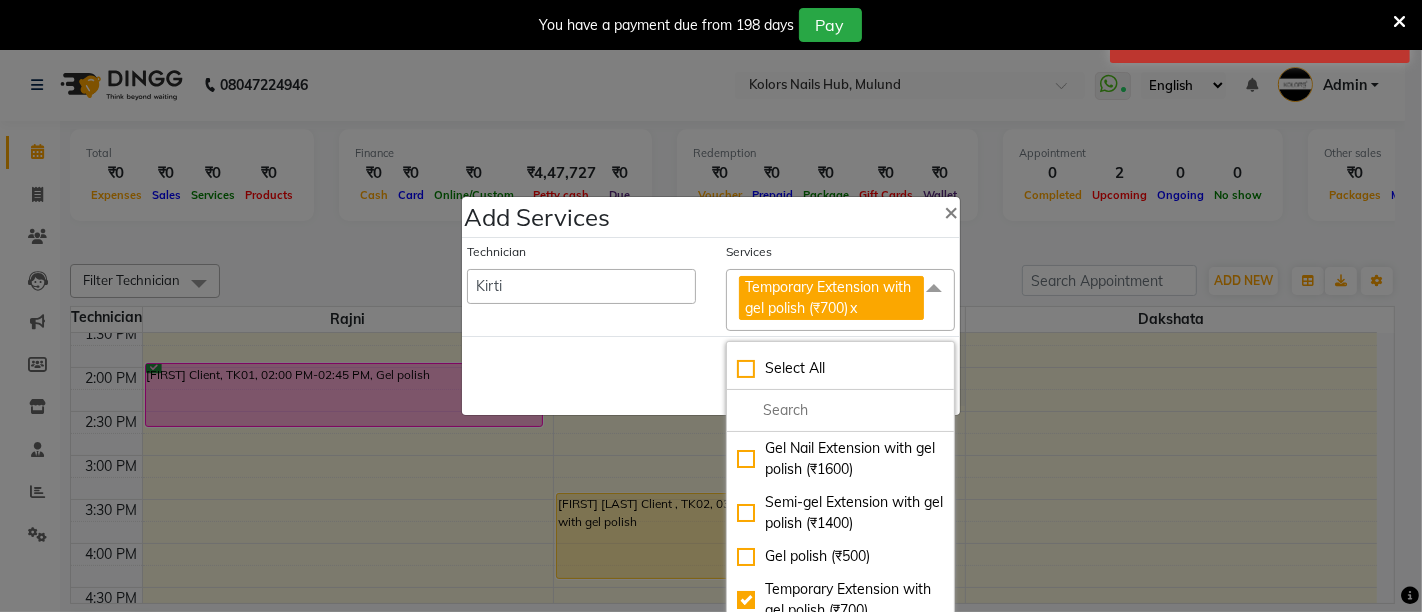 click on "Add Services × Technician  Dakshata   Kirti    Rajni  Services Temporary Extension with gel polish (₹700)  x Select All Gel Nail Extension with gel polish (₹1600) Semi-gel Extension with gel polish (₹1400) Gel polish (₹500) Temporary Extension with gel polish (₹700) Soft Gel Ex with gel polish (₹900) Gel Nail Art  (₹50) Classic presson set with Application (₹500) Luxury presson with Application  (₹900) Gel Polish Removal (₹200) Feet Gel Polish (₹500) Nail Extension Removal (₹400) Single Nail Extension (₹100) Acrylic Refills With Gel Polish (₹1100) Gel Refills With Gel Polish (₹900) Nail Polish (₹100) Level 1 Professional Nail Tech Course (₹25000) Level 2 Professional Nail Tech Course (₹35000) Level 3 Professional Nail Tech Course (₹45000) Shipping Charges (₹100) Nail-Art Workshop (₹2000) Gel Overlays with gel Polish (₹900) Acrylic Overlays with gel Polish (₹1000) Acrylic Nail extension with gel polish (₹1800)  Save   Cancel" 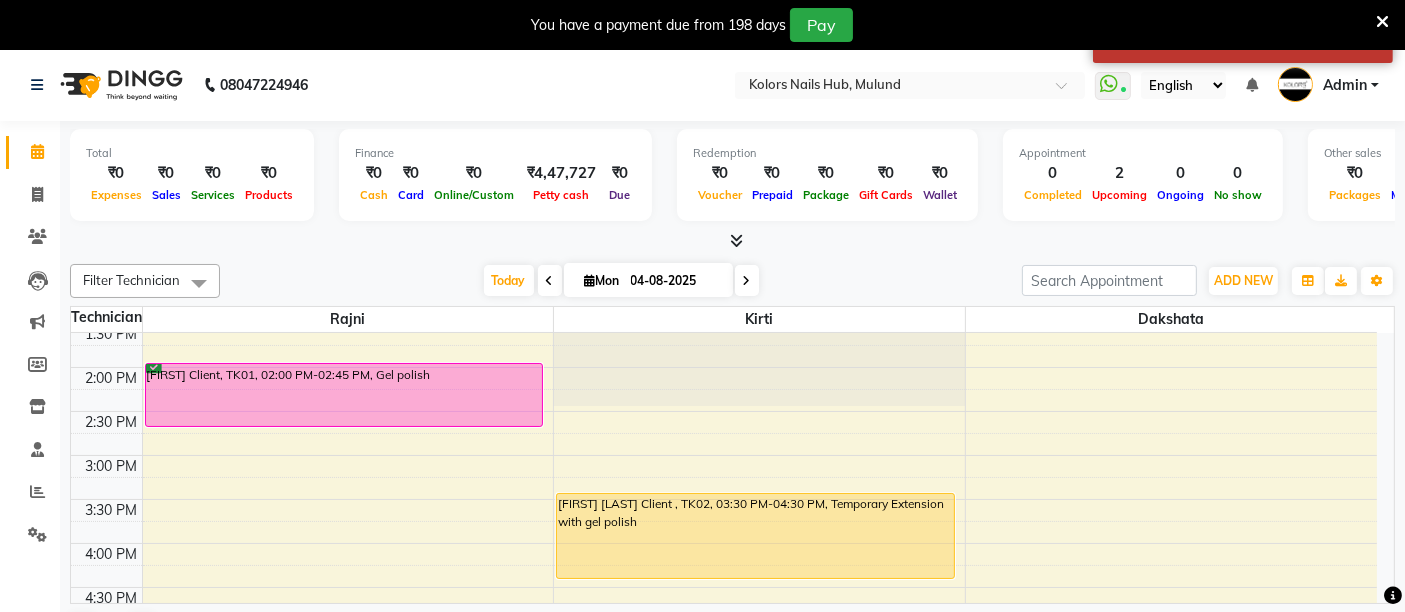 click on "[FIRST] [LAST] Client , TK02, 03:30 PM-04:30 PM, Temporary Extension with gel polish" at bounding box center (755, 536) 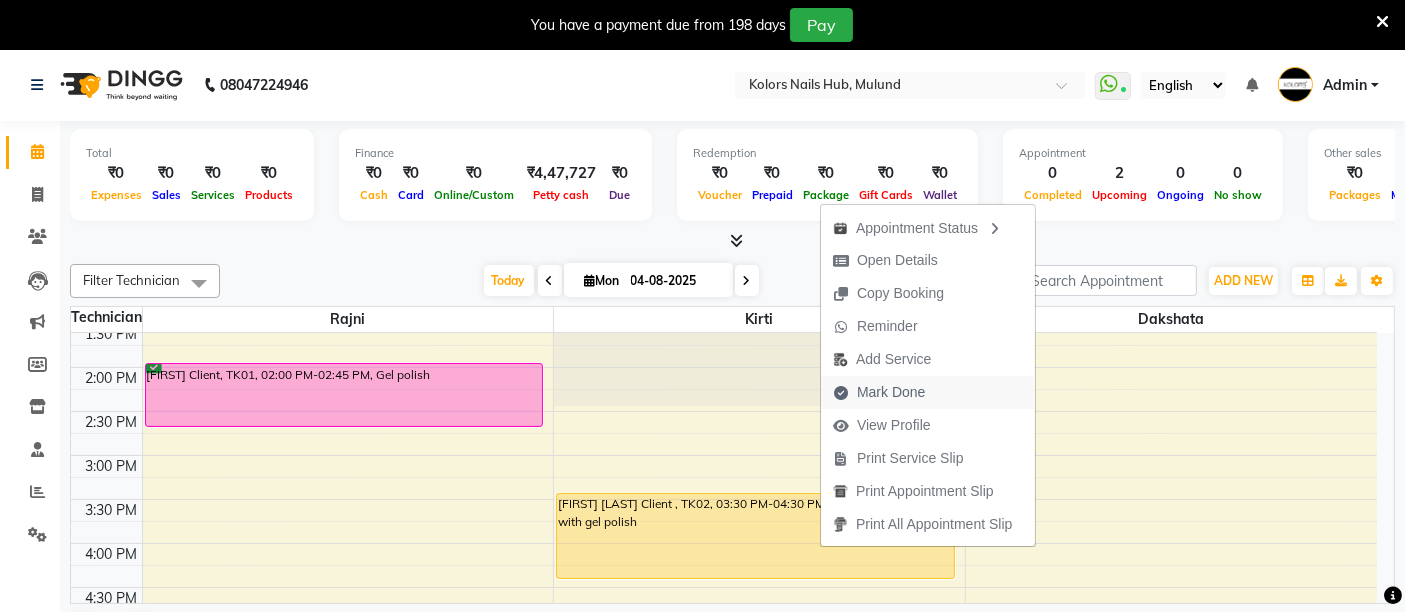 click on "Mark Done" at bounding box center [891, 392] 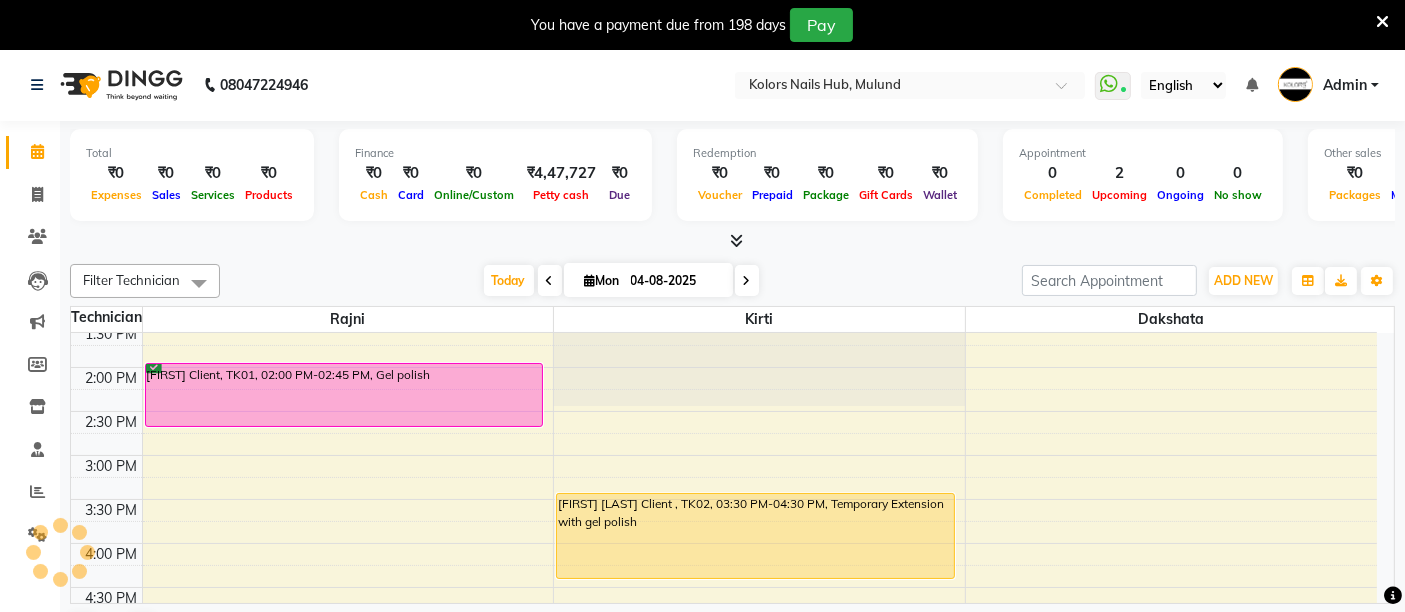 select on "7121" 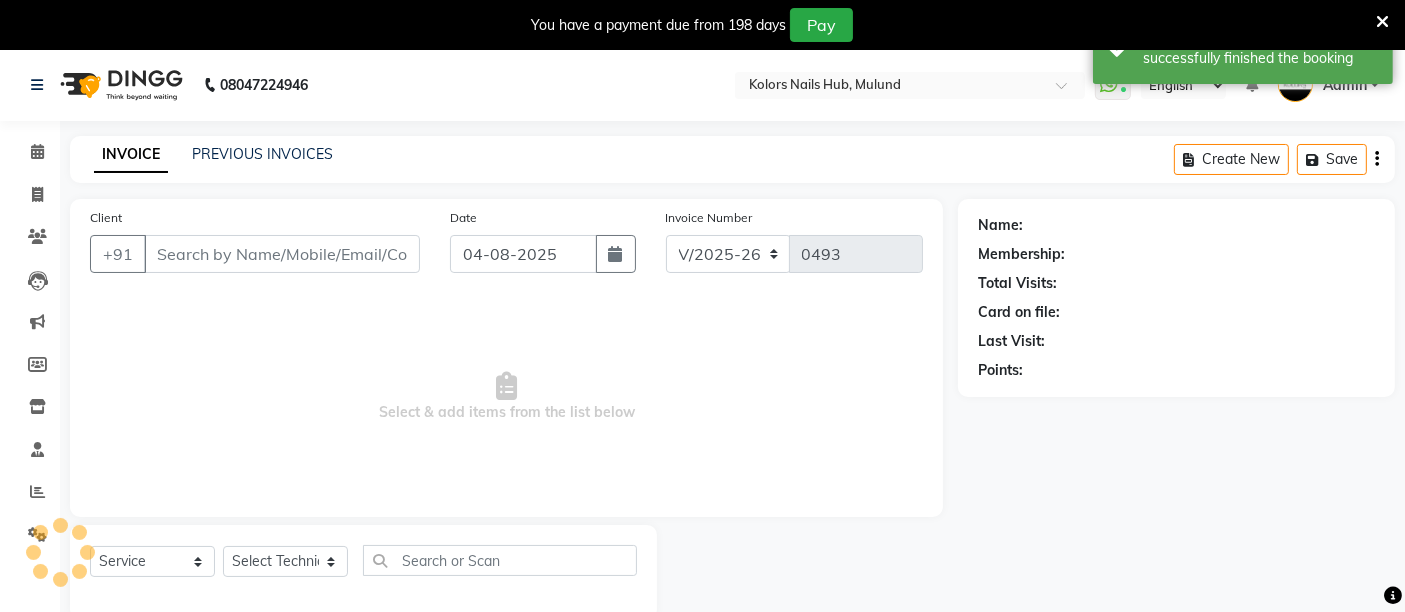 type on "[PHONE]" 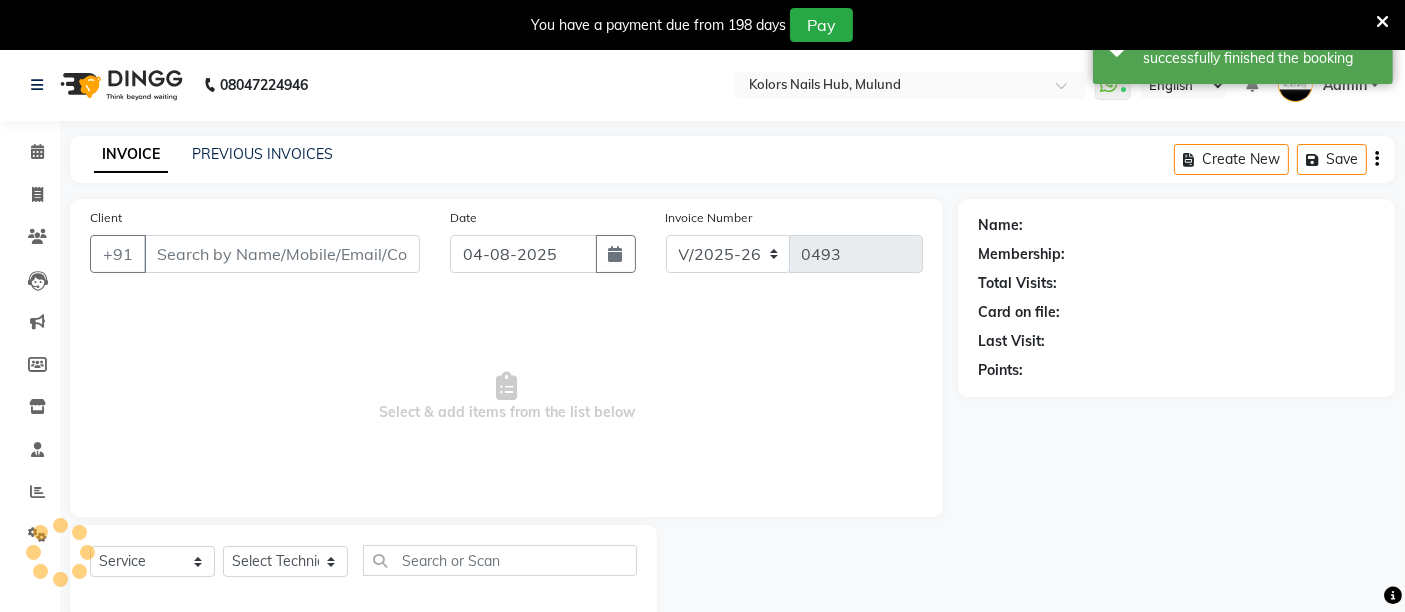 select on "59815" 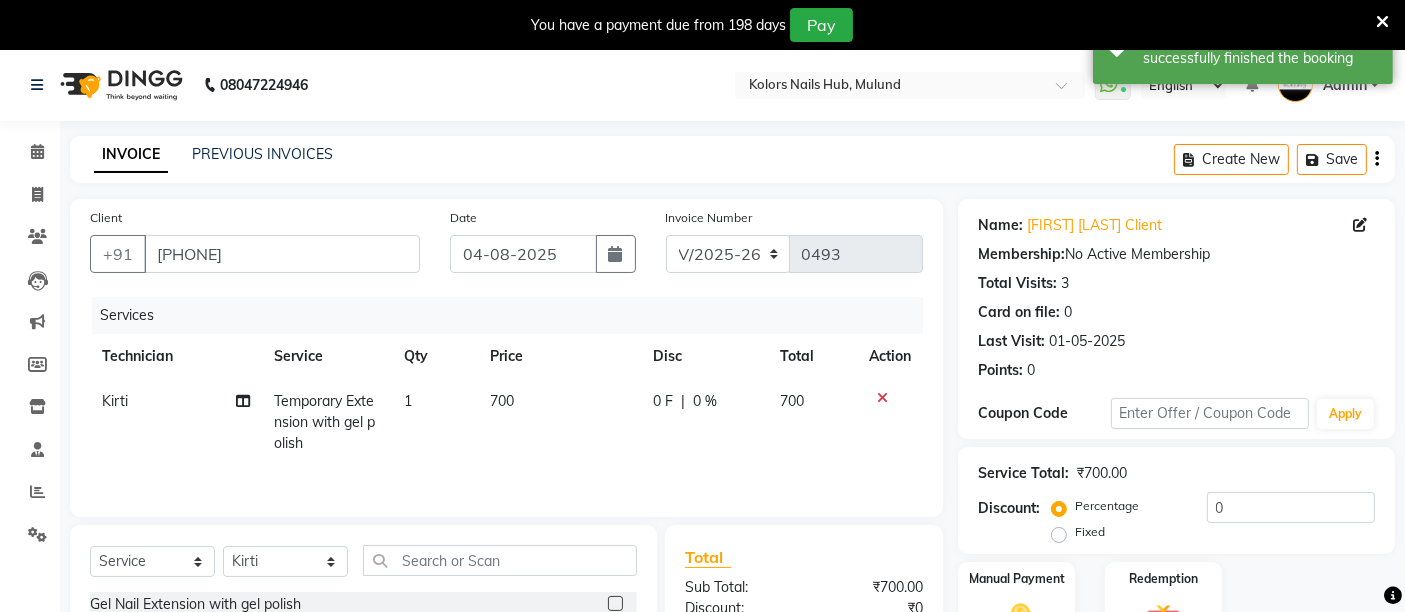 click on "700" 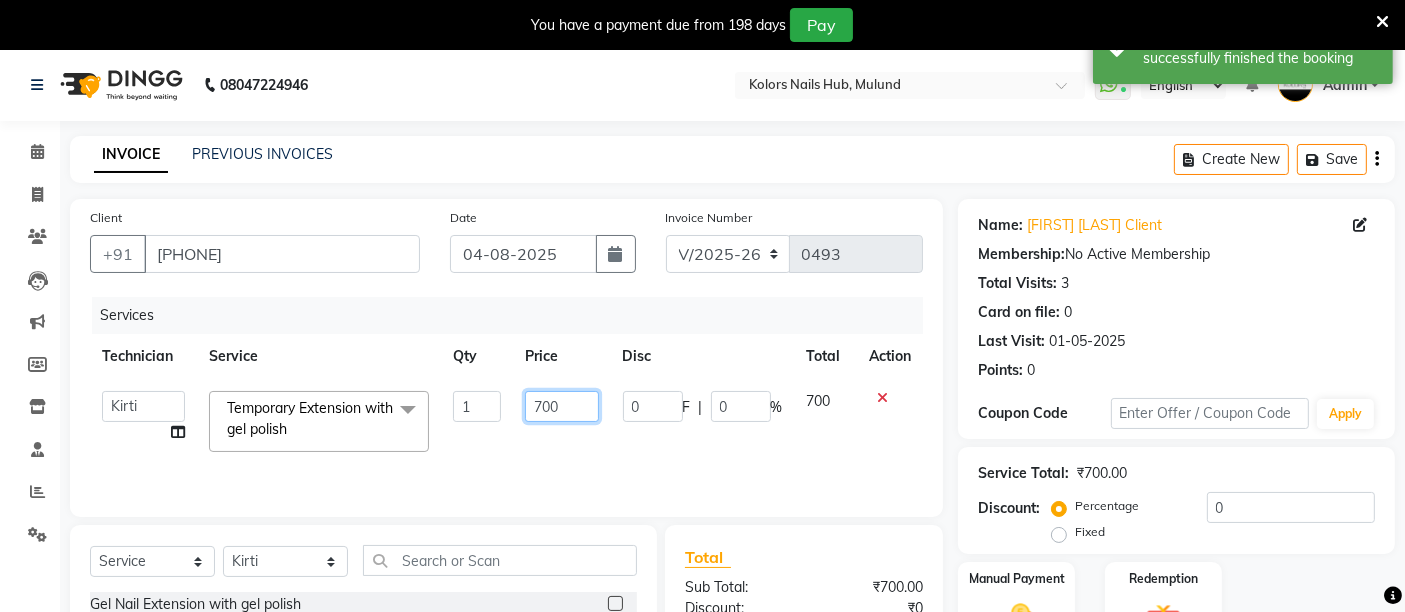 click on "700" 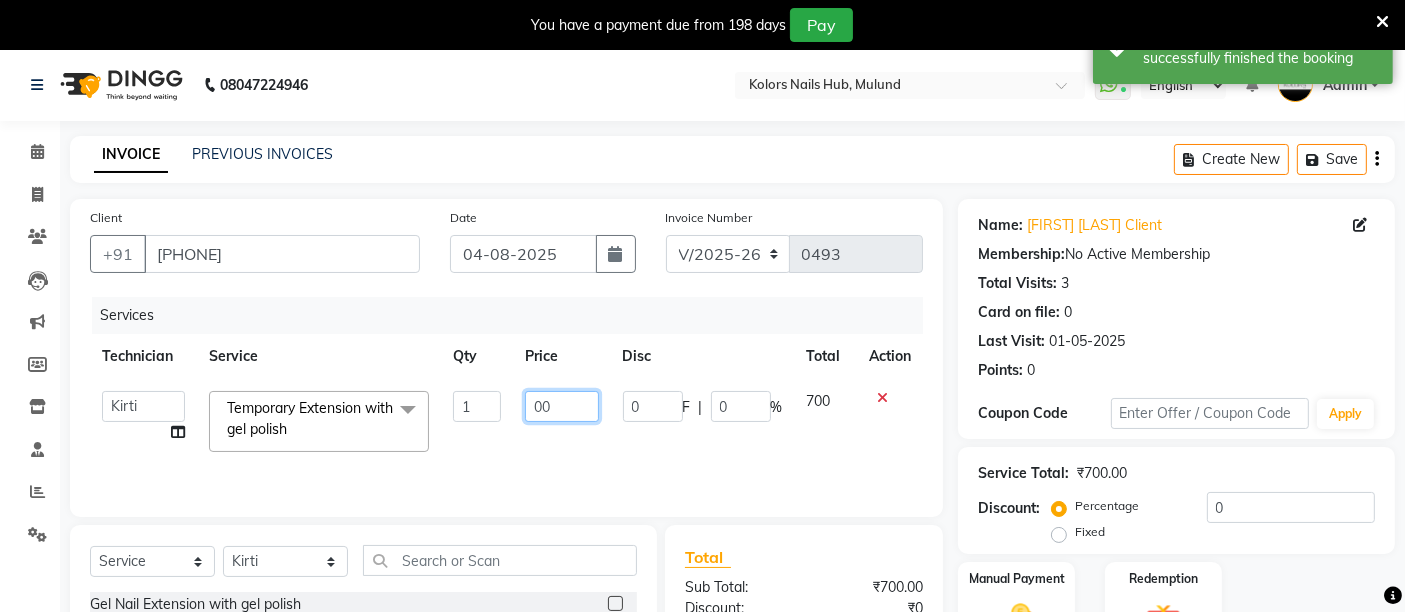 type on "900" 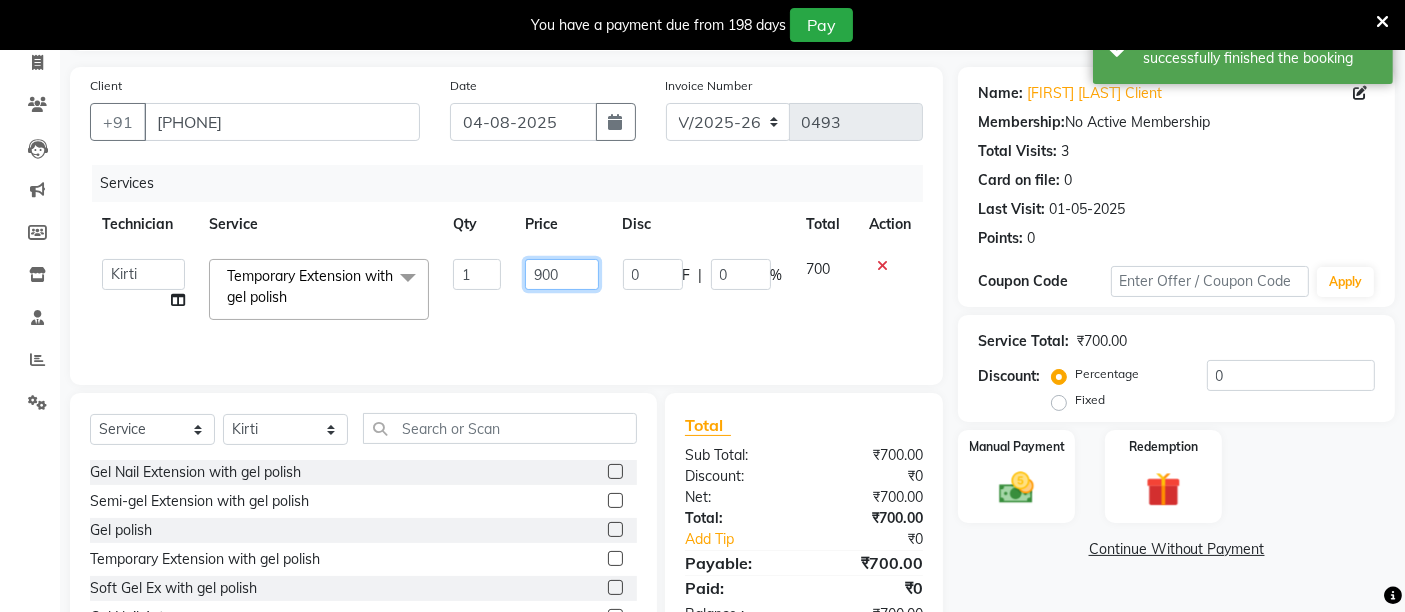 scroll, scrollTop: 182, scrollLeft: 0, axis: vertical 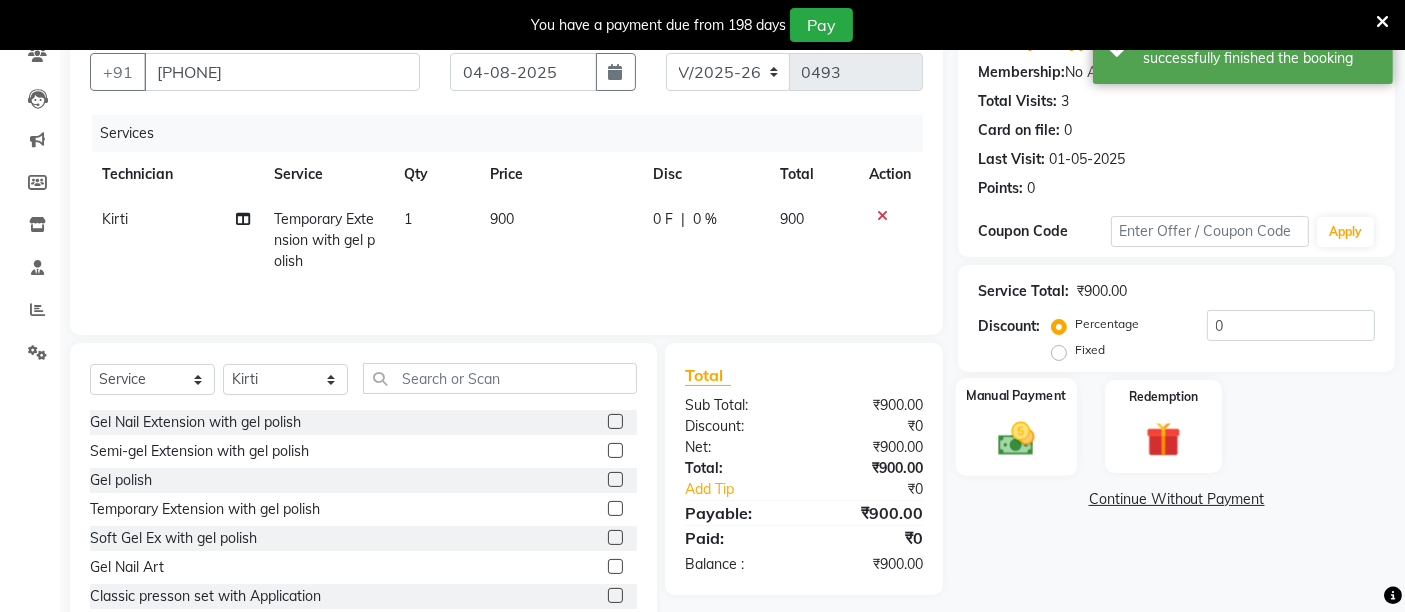 click 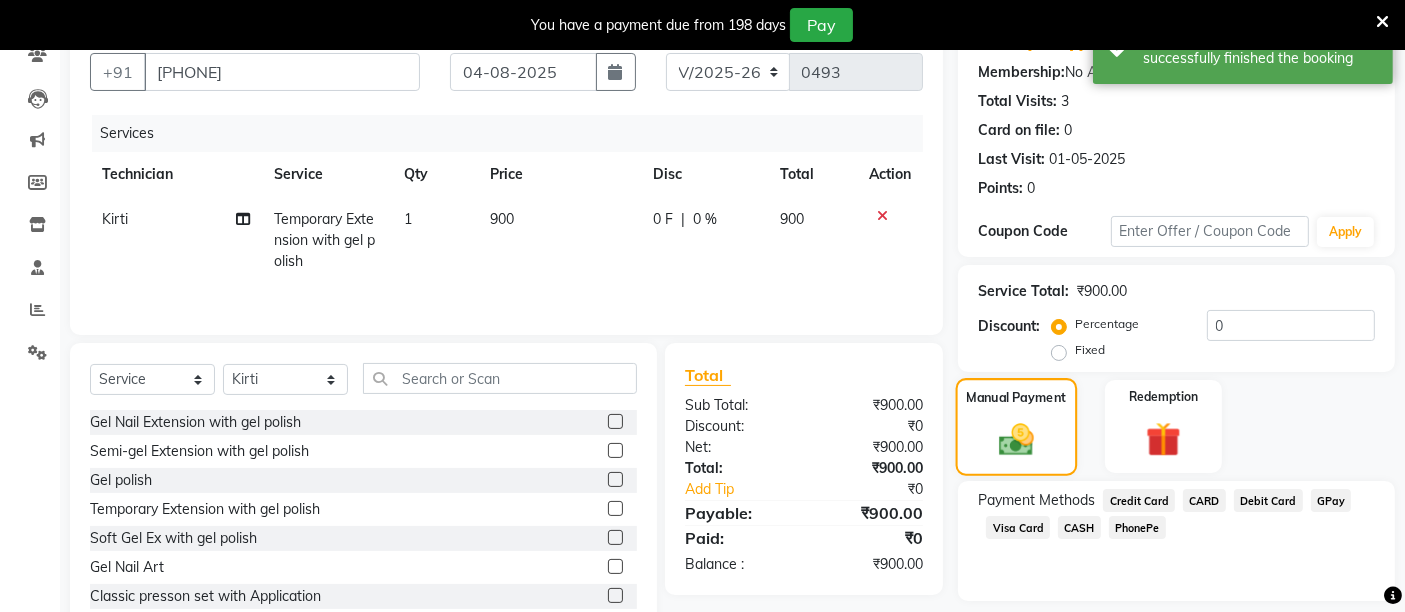 scroll, scrollTop: 241, scrollLeft: 0, axis: vertical 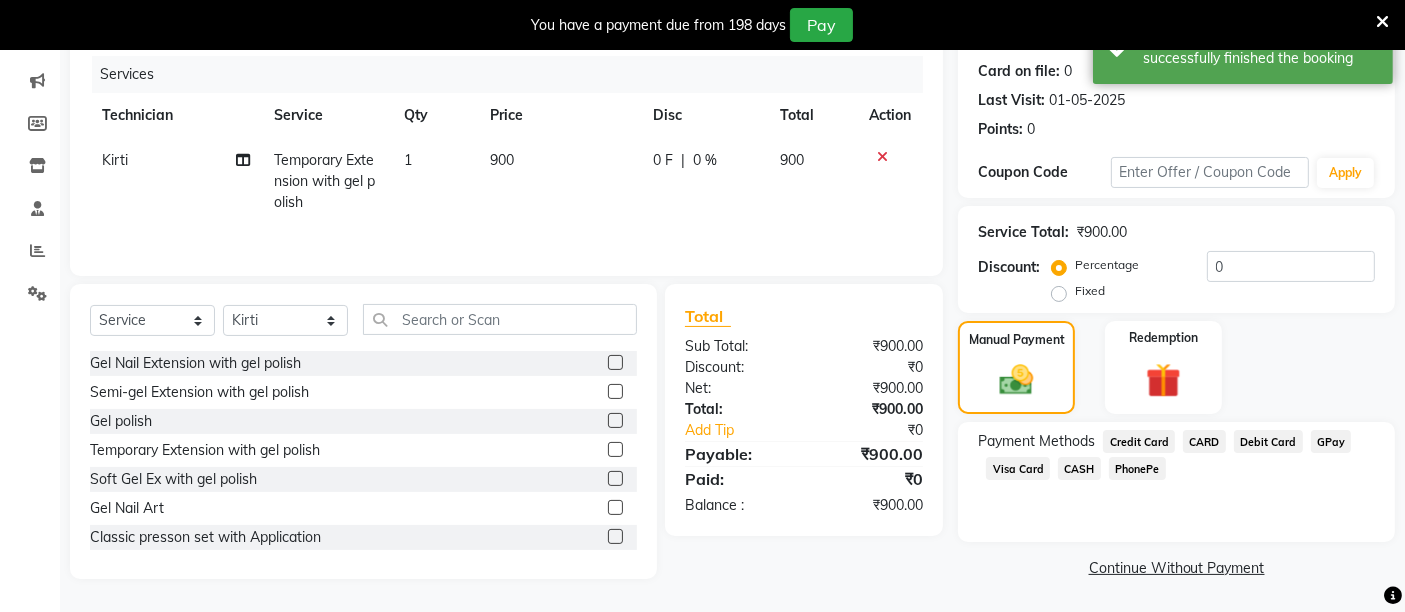 click on "GPay" 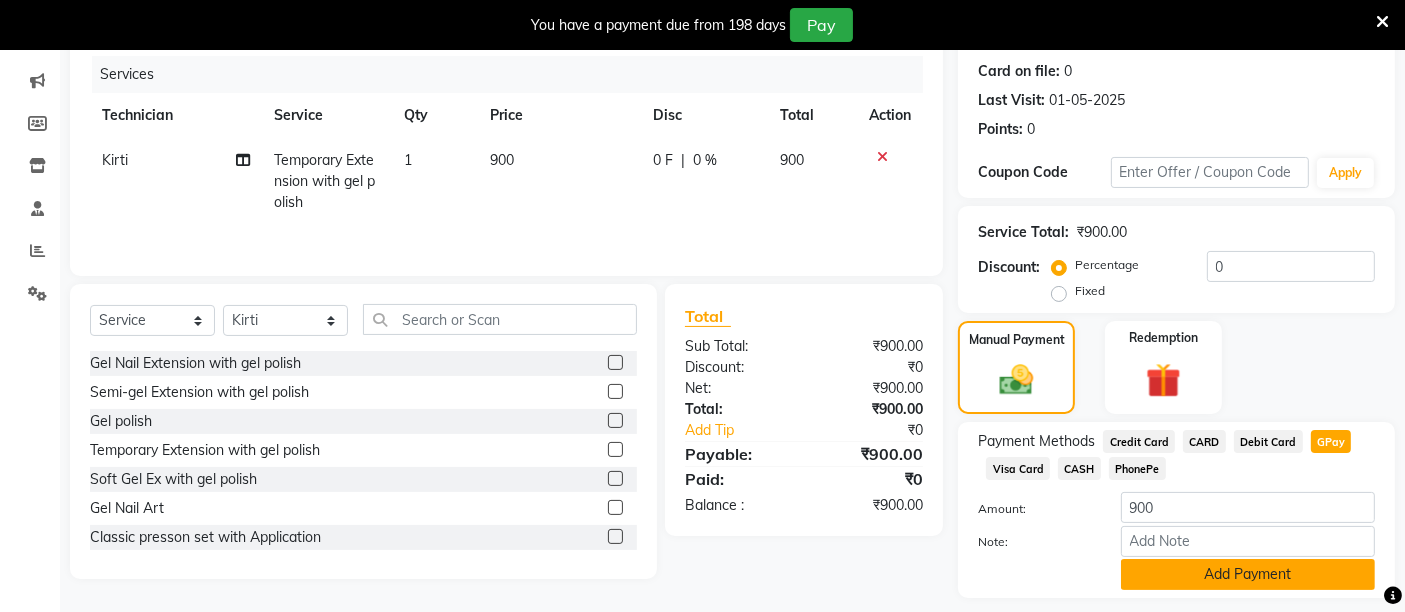 click on "Add Payment" 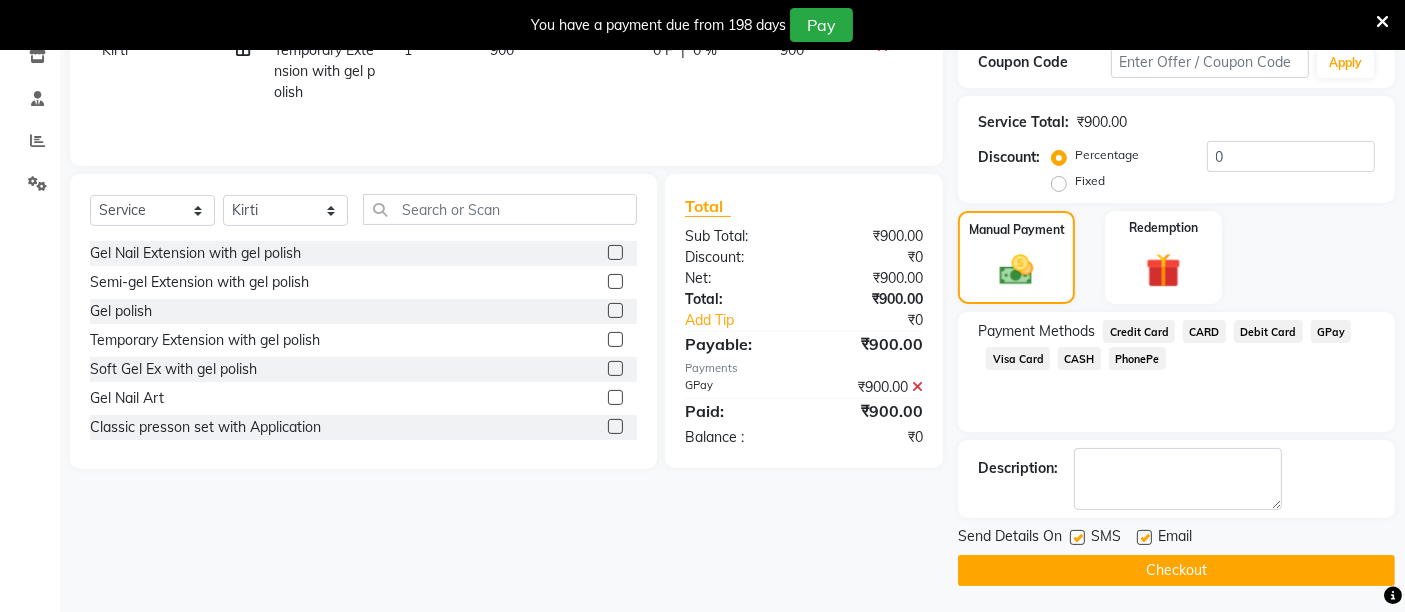scroll, scrollTop: 353, scrollLeft: 0, axis: vertical 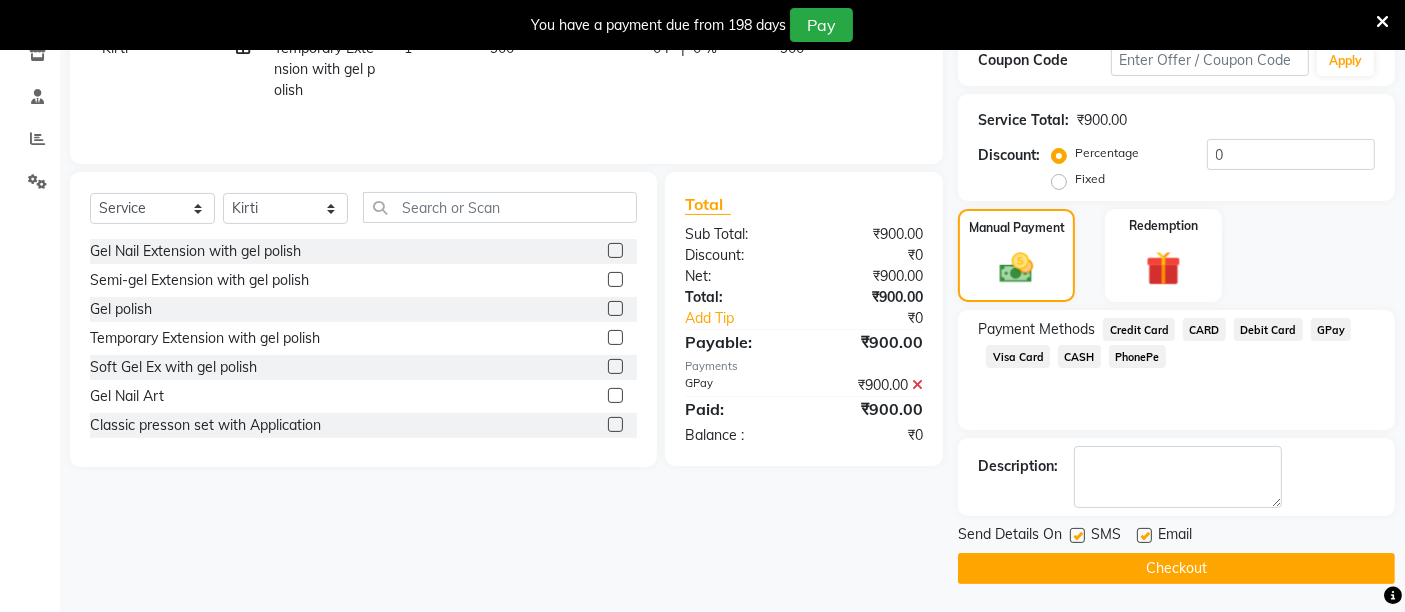 click on "INVOICE PREVIOUS INVOICES Create New   Save  Client +[COUNTRYCODE] [PHONE] Date [DATE] Invoice Number V/2025 V/2025-26 0493 Services Technician Service Qty Price Disc Total Action Kirti  Temporary Extension with gel polish 1 900 0 F | 0 % 900 Select  Service  Product  Membership  Package Voucher Prepaid Gift Card  Select Technician Dakshata Kirti  Rajni Gel Nail Extension with gel polish  Semi-gel Extension with gel polish  Gel polish  Temporary Extension with gel polish  Soft Gel Ex with gel polish  Gel Nail Art   Classic presson set with Application  Luxury presson with Application   Gel Polish Removal  Feet Gel Polish  Nail Extension Removal  Single Nail Extension  Acrylic Refills With Gel Polish  Gel Refills With Gel Polish  Nail Polish  Level 1 Professional Nail Tech Course  Level 2 Professional Nail Tech Course  Level 3 Professional Nail Tech Course  Shipping Charges  Nail-Art Workshop  Gel Overlays with gel Polish  Acrylic Overlays with gel Polish  Acrylic Nail extension with gel polish  Total Sub Total: 0" 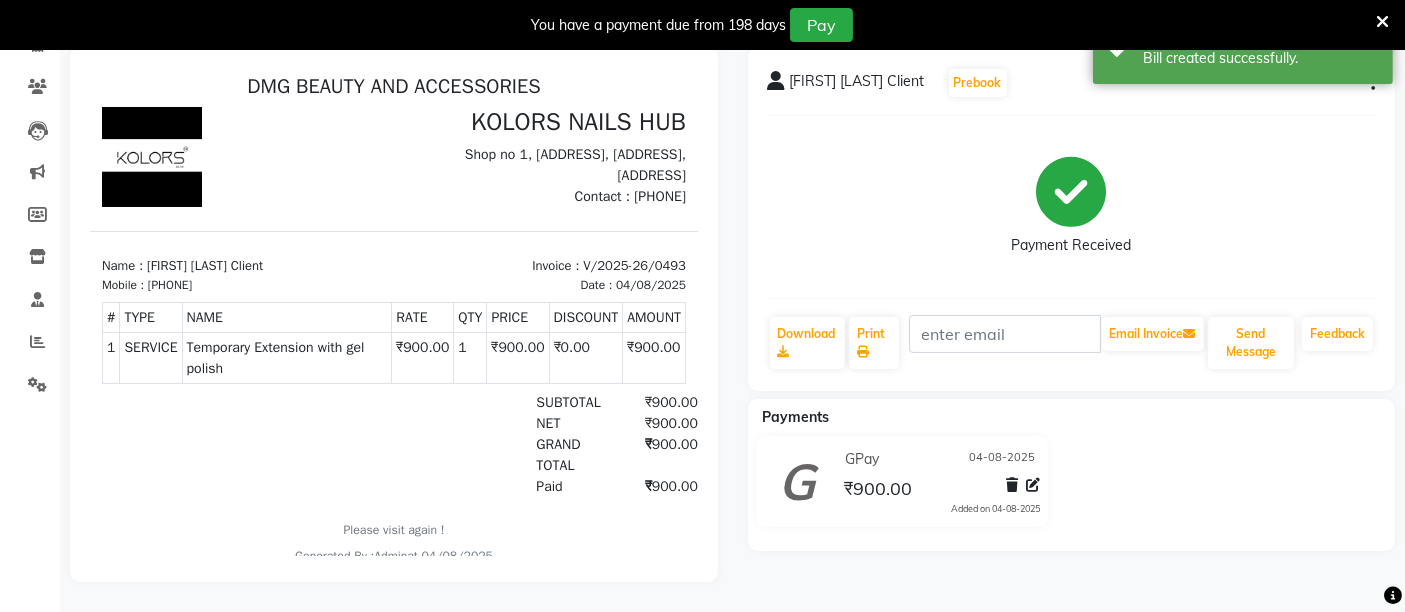 scroll, scrollTop: 0, scrollLeft: 0, axis: both 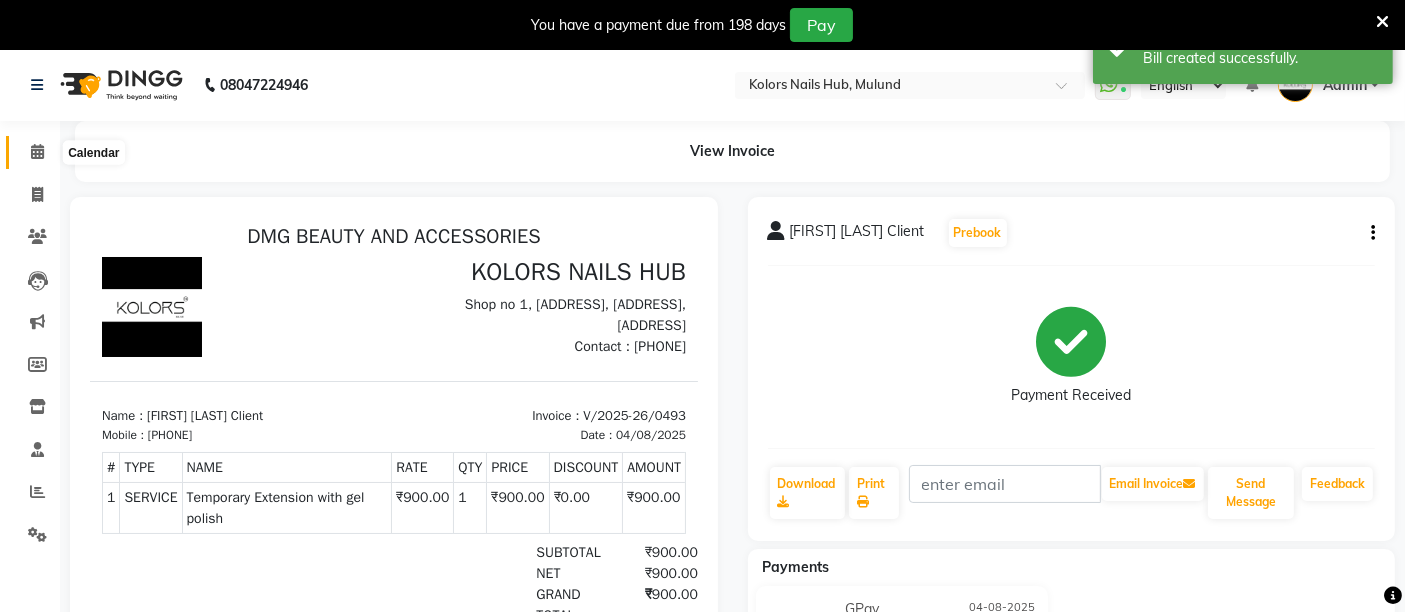 click 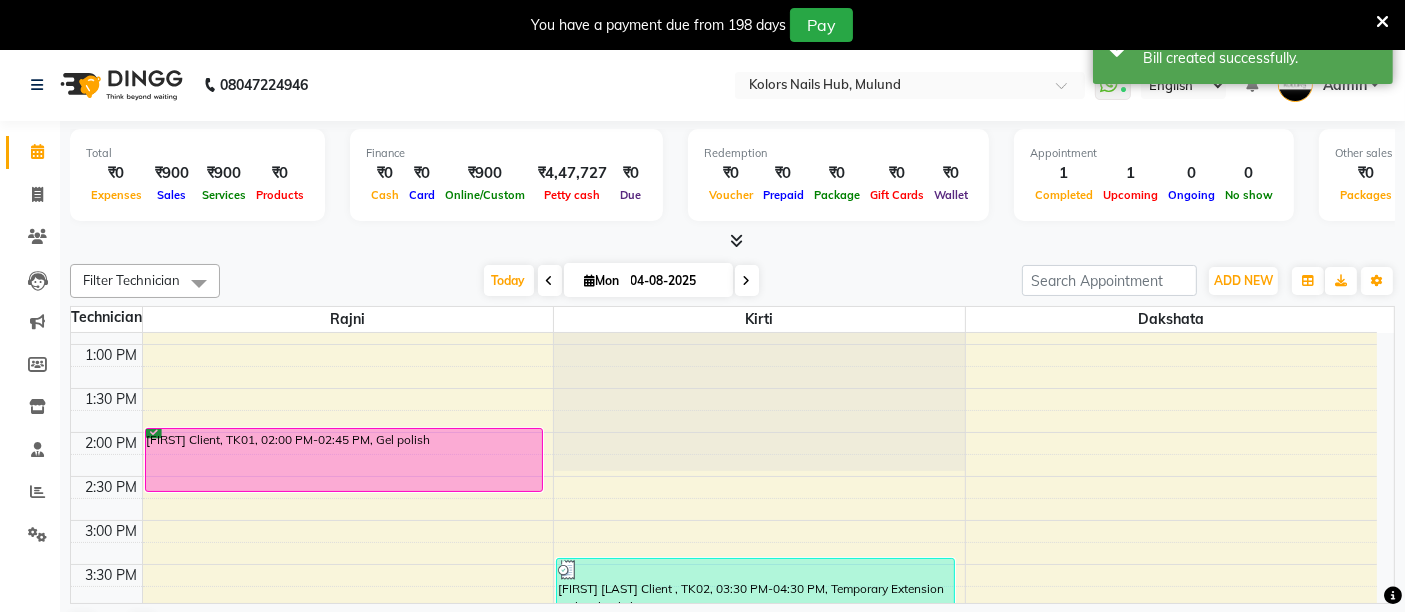 scroll, scrollTop: 354, scrollLeft: 0, axis: vertical 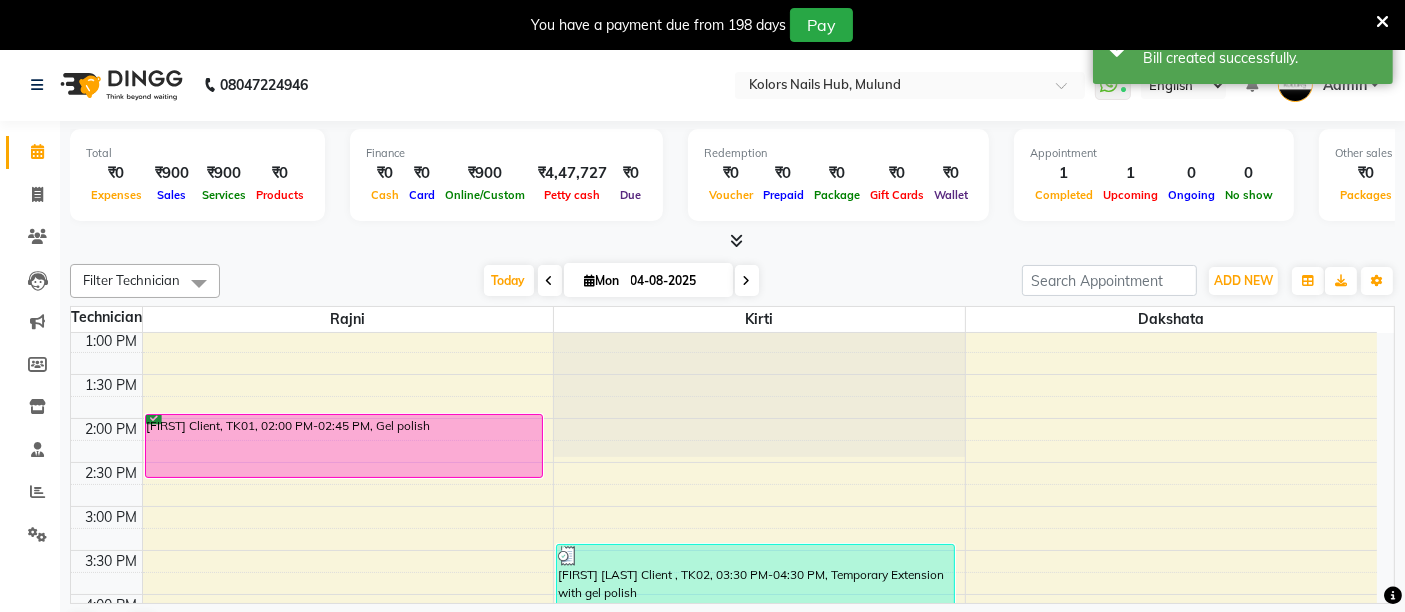 click on "[FIRST] Client, TK01, 02:00 PM-02:45 PM, Gel polish" at bounding box center (344, 446) 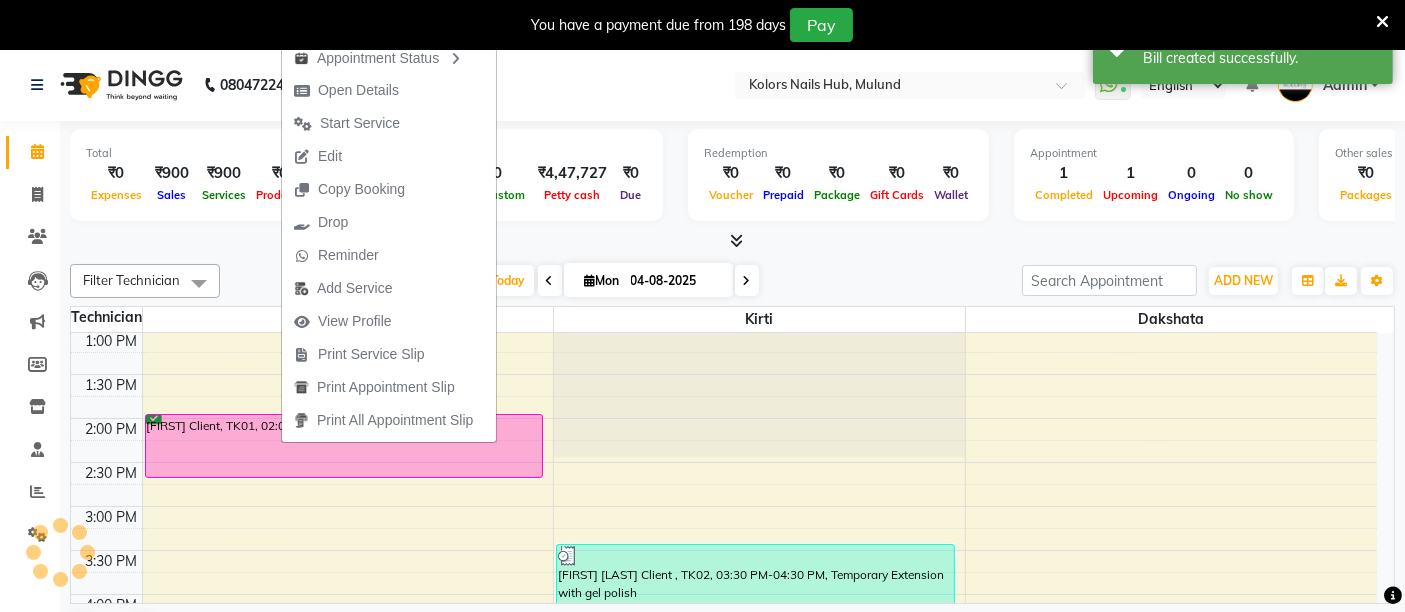 click on "[FIRST] Client, TK01, 02:00 PM-02:45 PM, Gel polish" at bounding box center [344, 446] 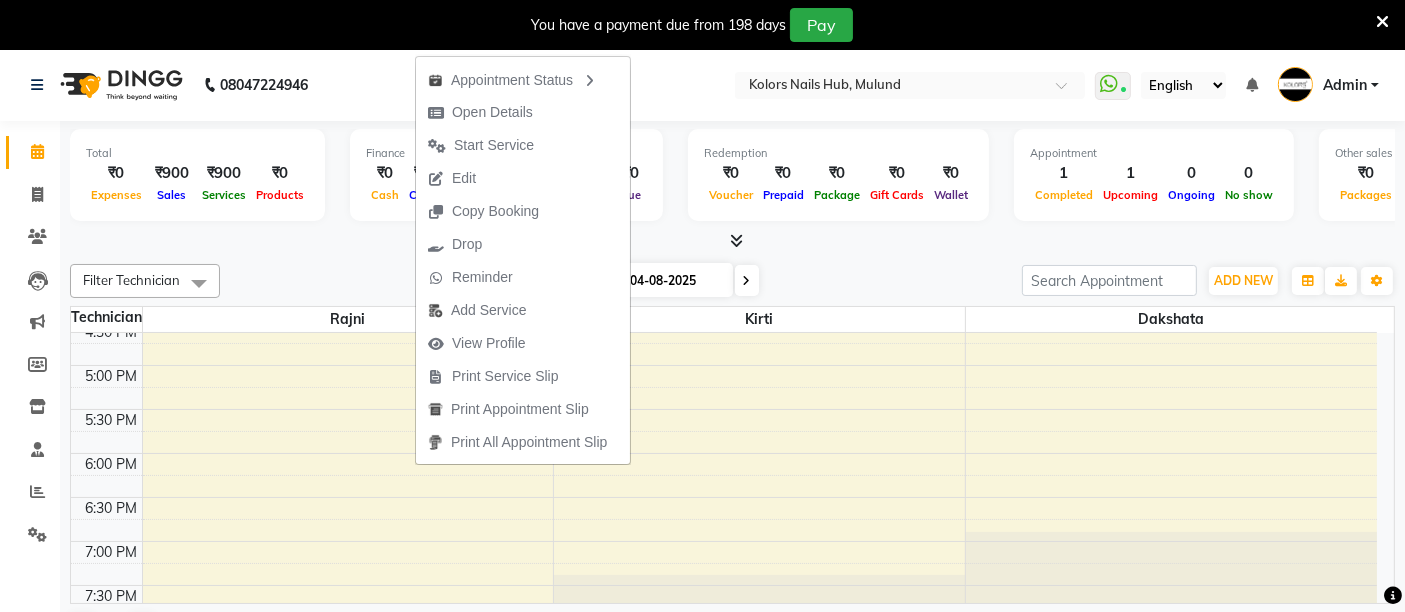 scroll, scrollTop: 685, scrollLeft: 0, axis: vertical 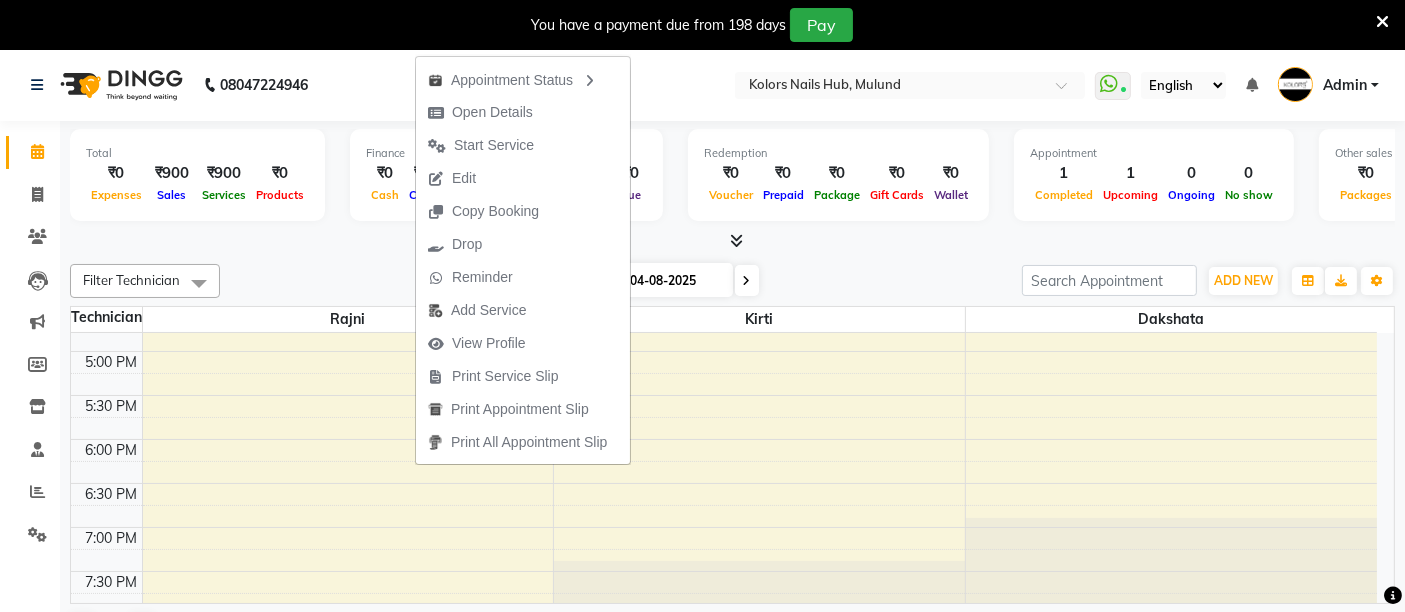 click on "Today  Mon 04-08-2025" at bounding box center (621, 281) 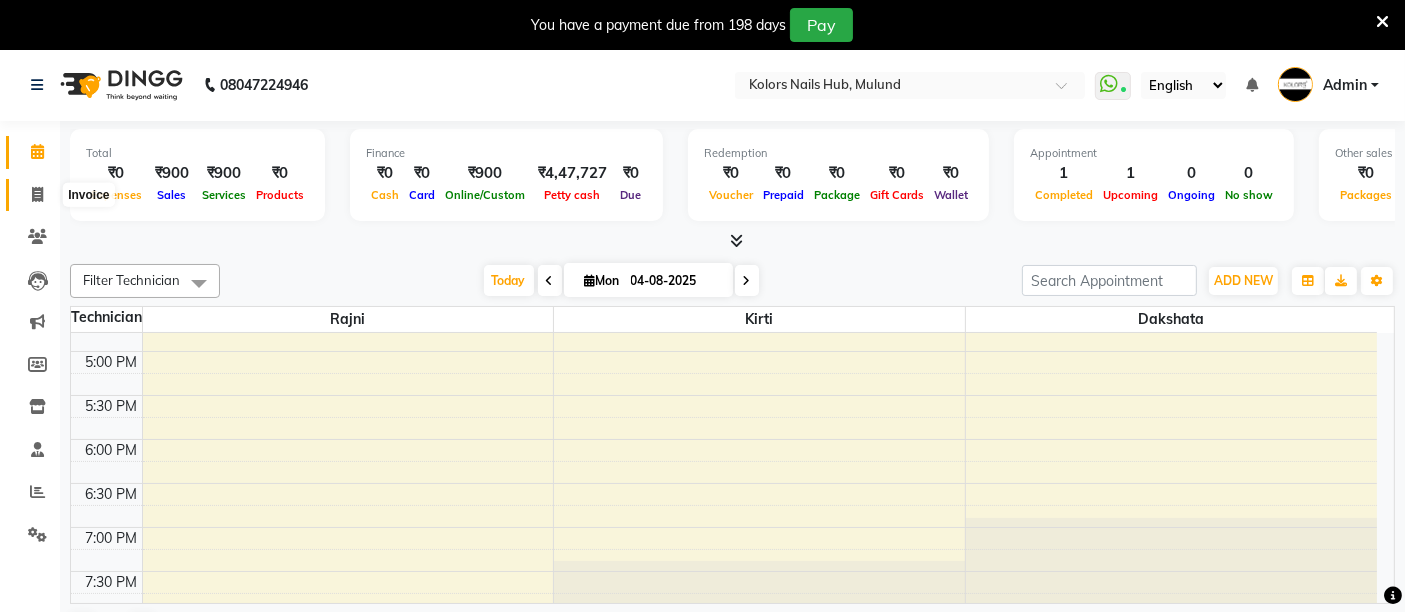 click 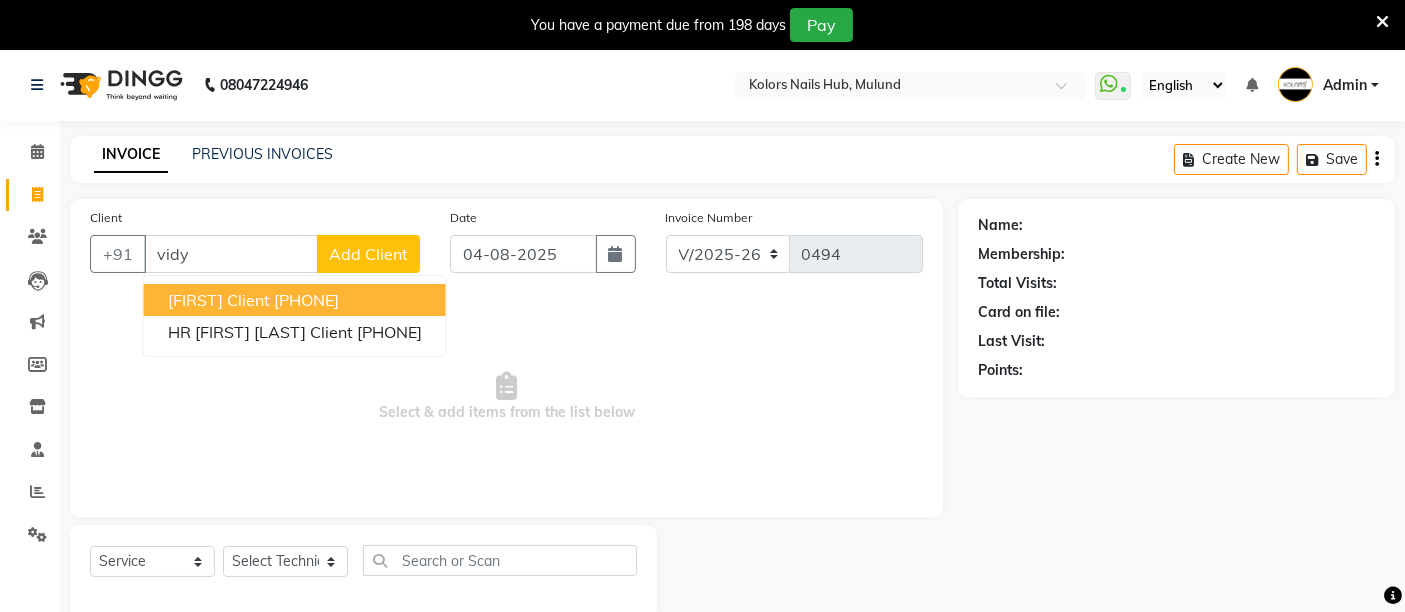 click on "[PHONE]" at bounding box center [306, 300] 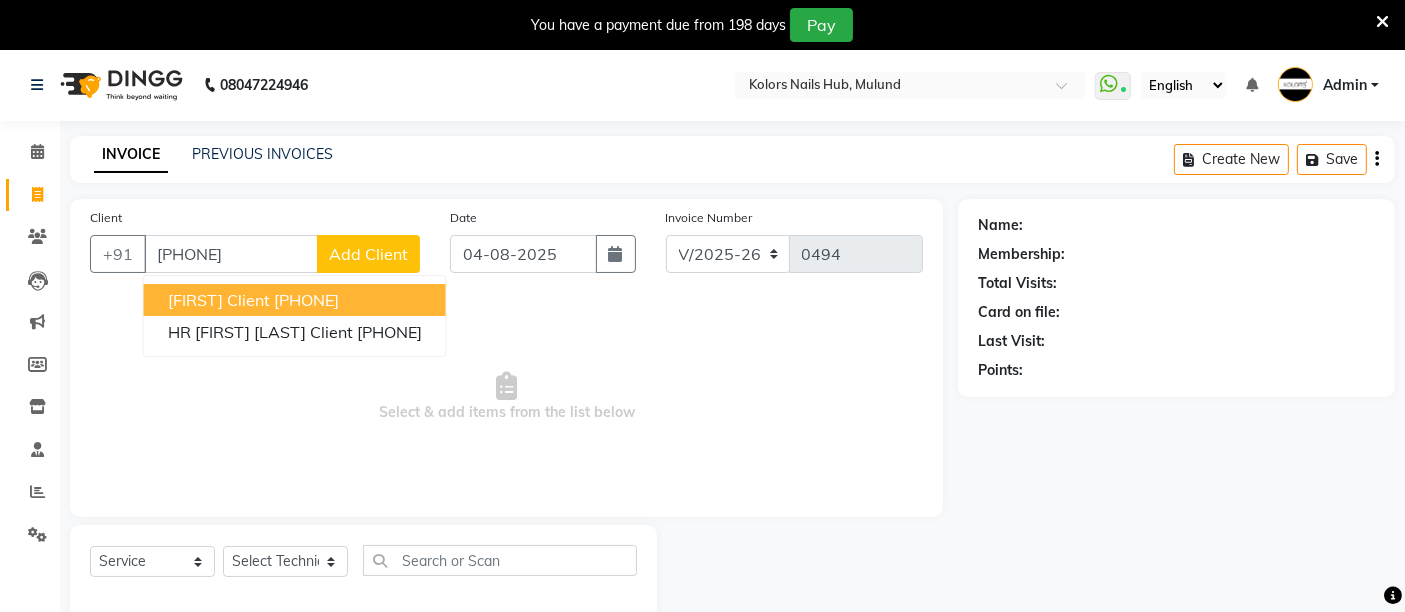 type on "[PHONE]" 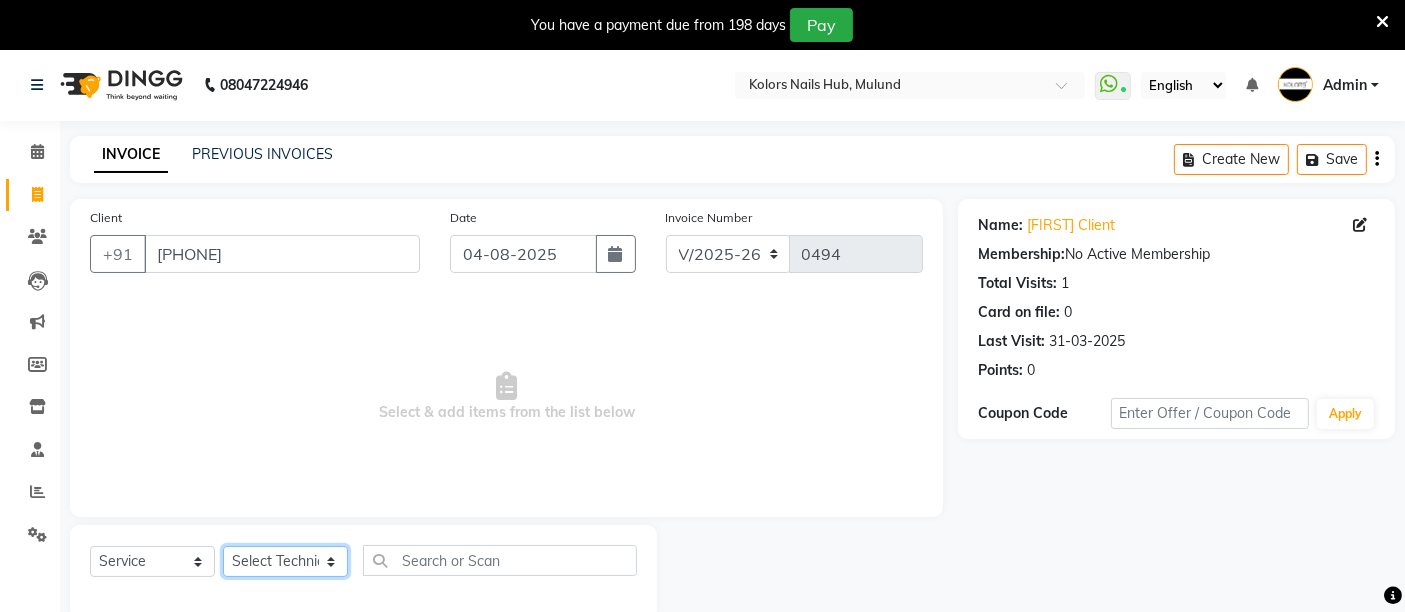 click on "Select Technician Dakshata Kirti  Rajni" 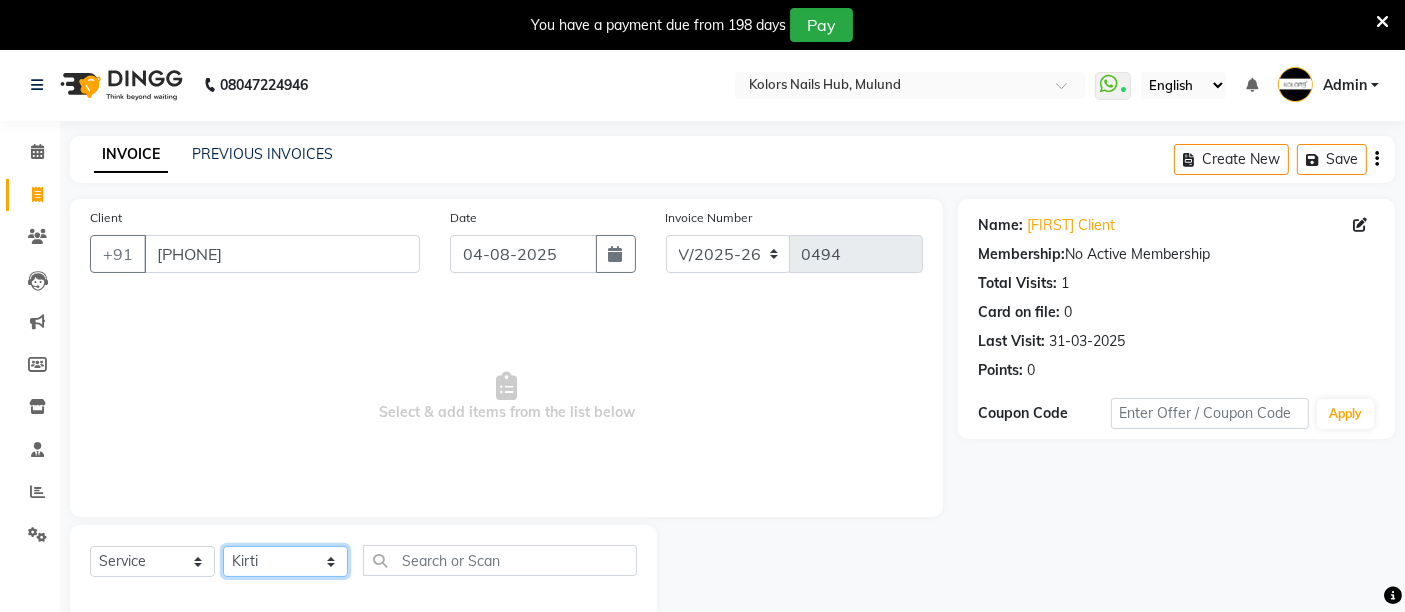 click on "Select Technician Dakshata Kirti  Rajni" 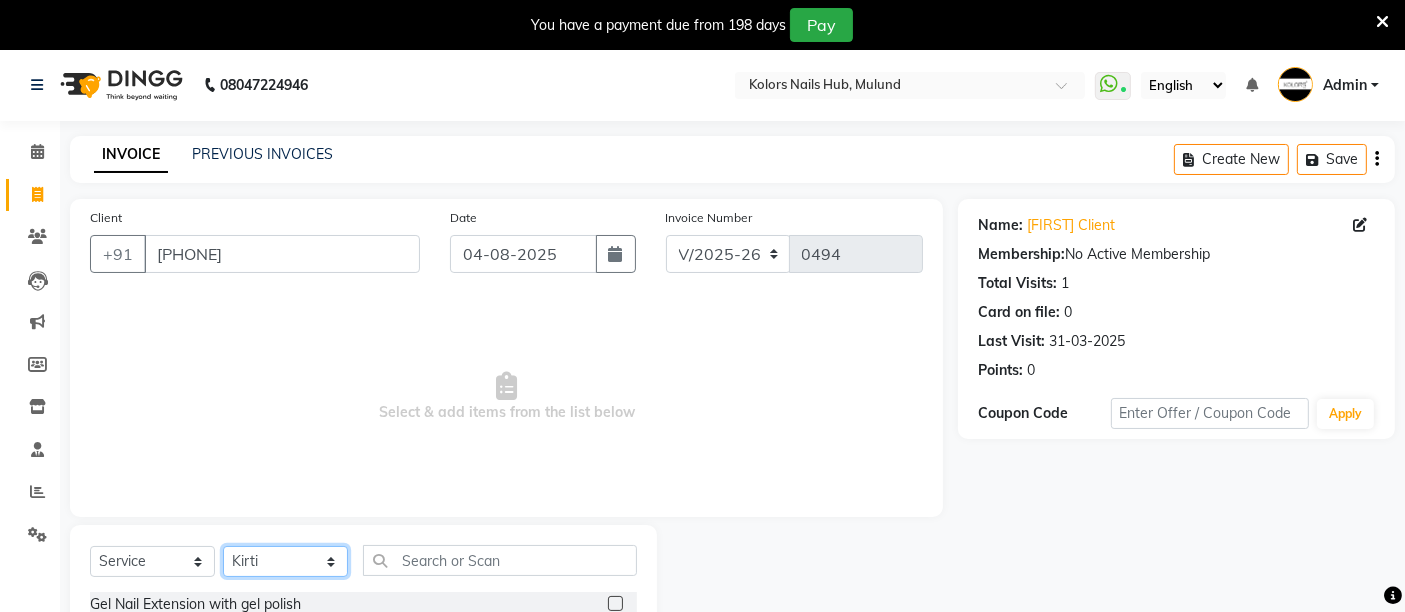 click on "Select Technician Dakshata Kirti  Rajni" 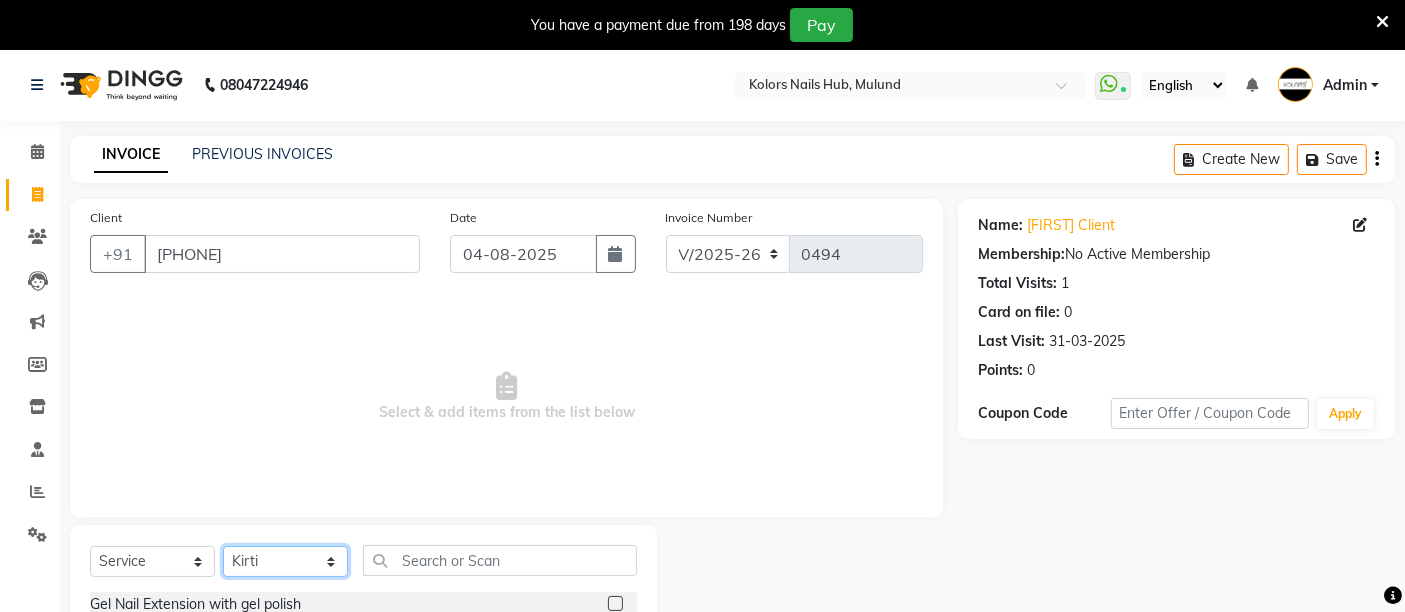 select on "59814" 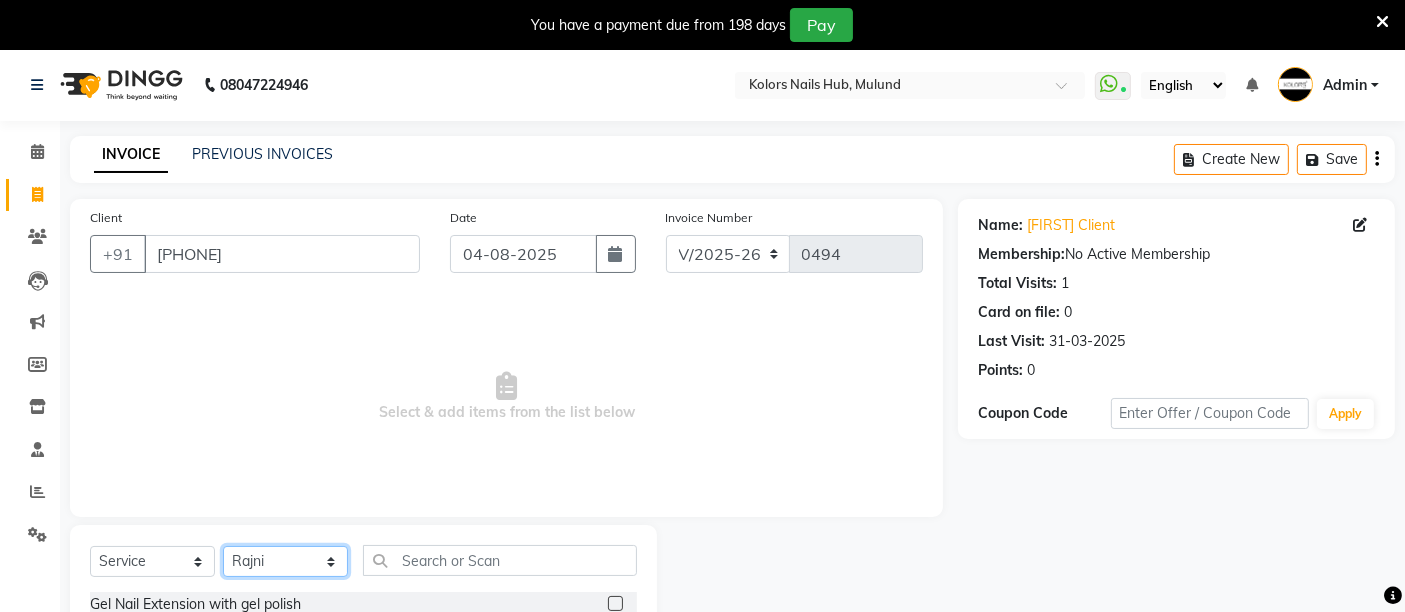 click on "Select Technician Dakshata Kirti  Rajni" 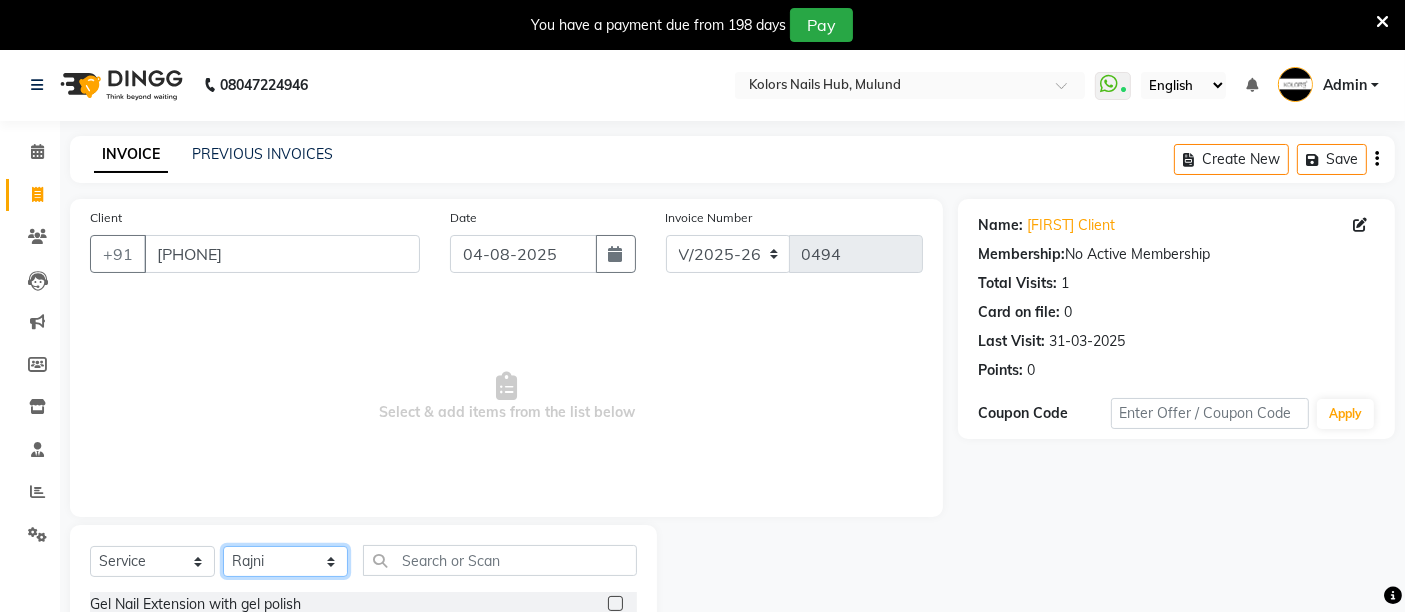 scroll, scrollTop: 237, scrollLeft: 0, axis: vertical 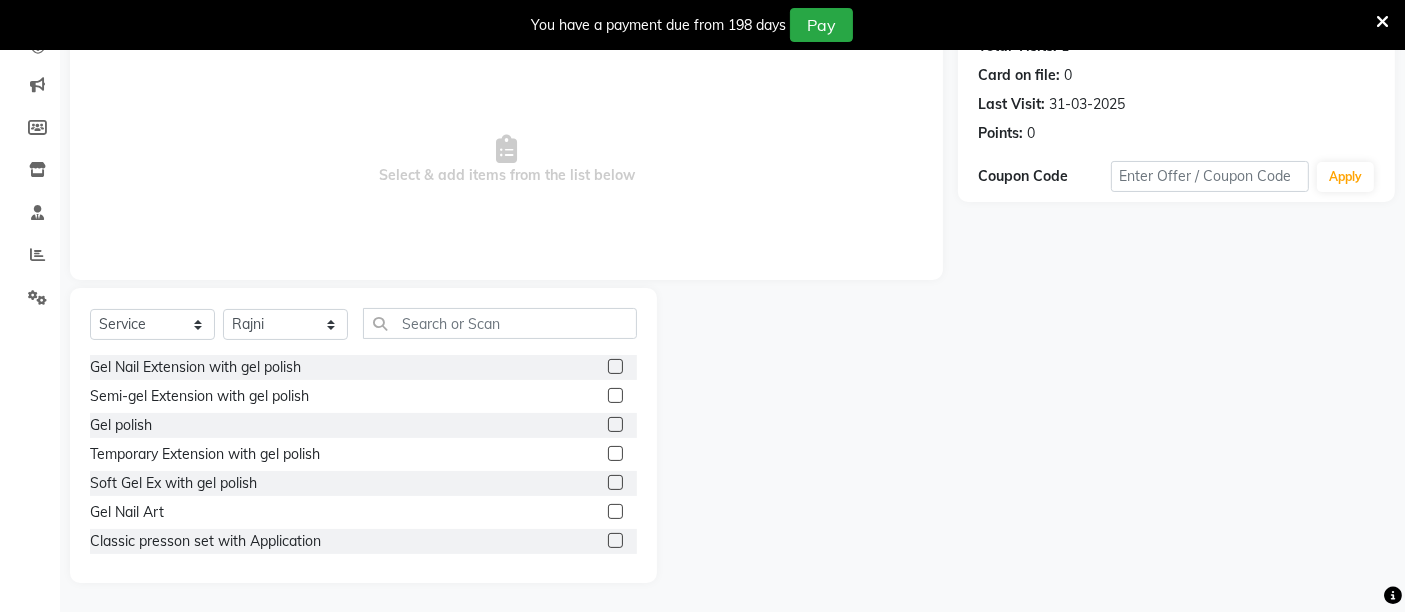 click 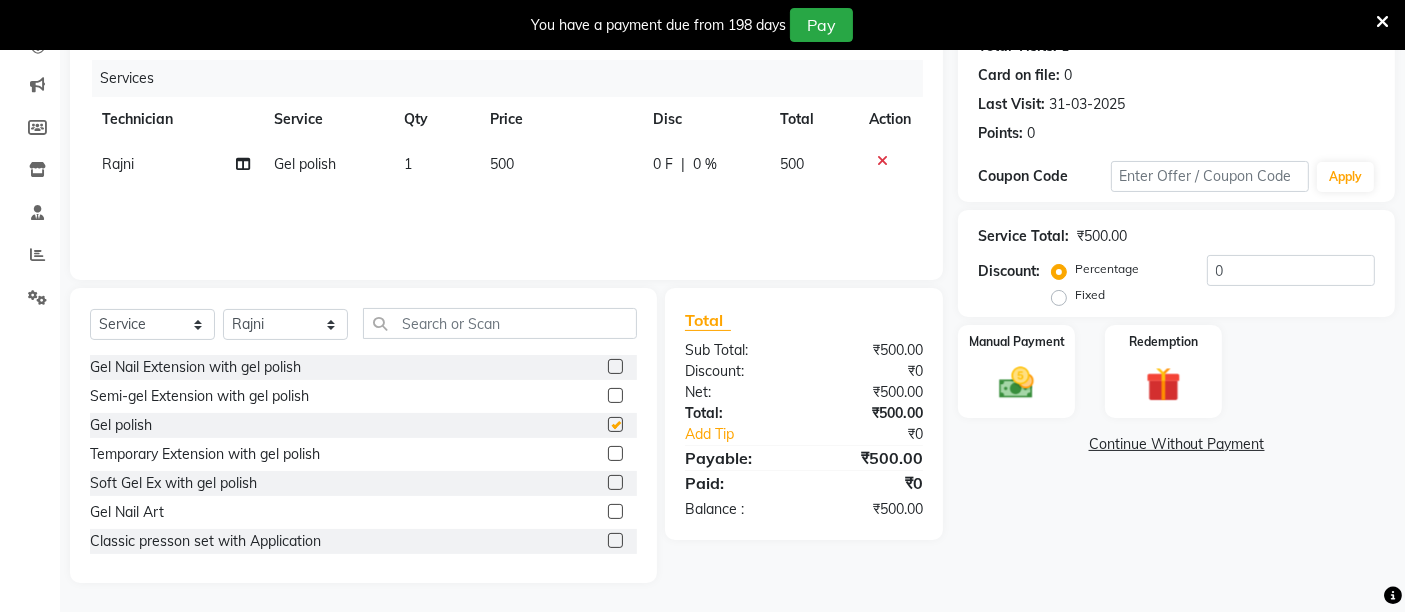 checkbox on "false" 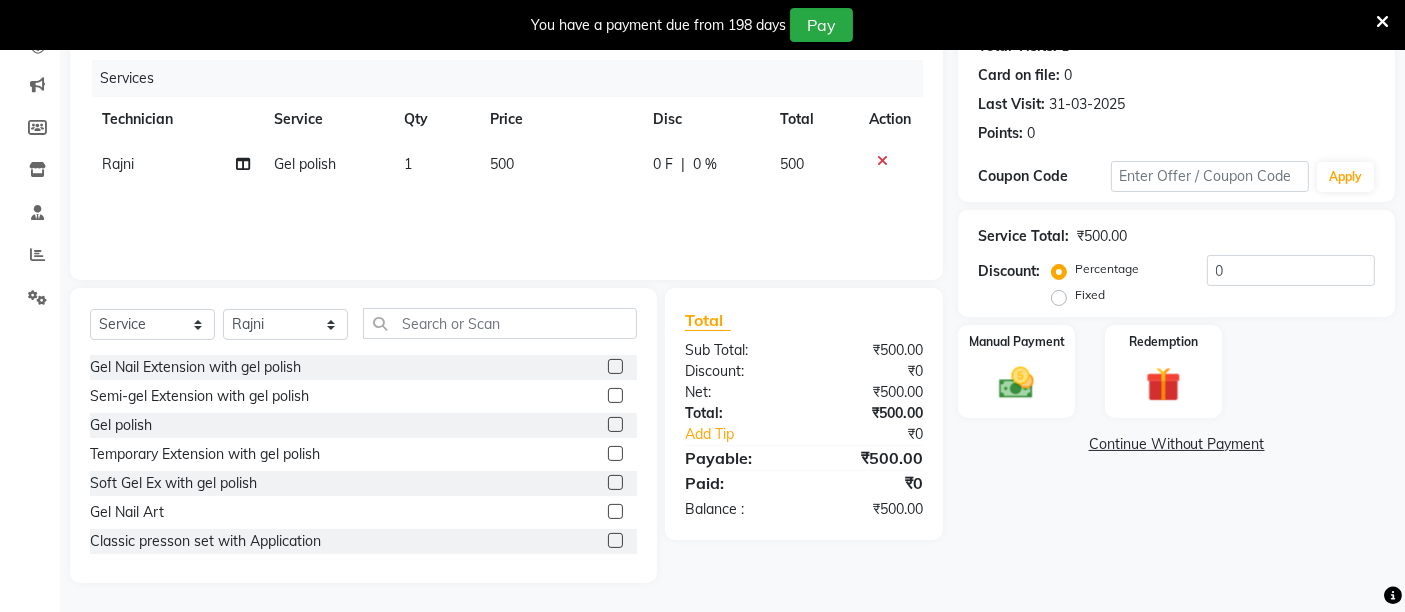 click on "500" 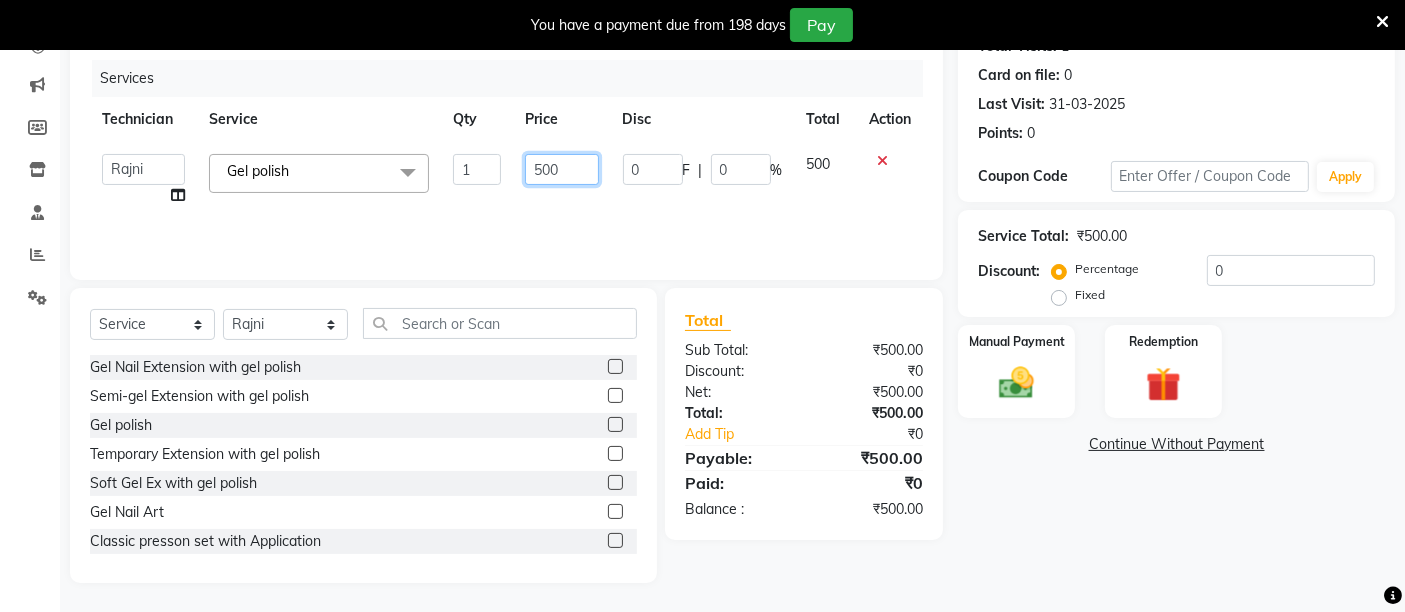 click on "500" 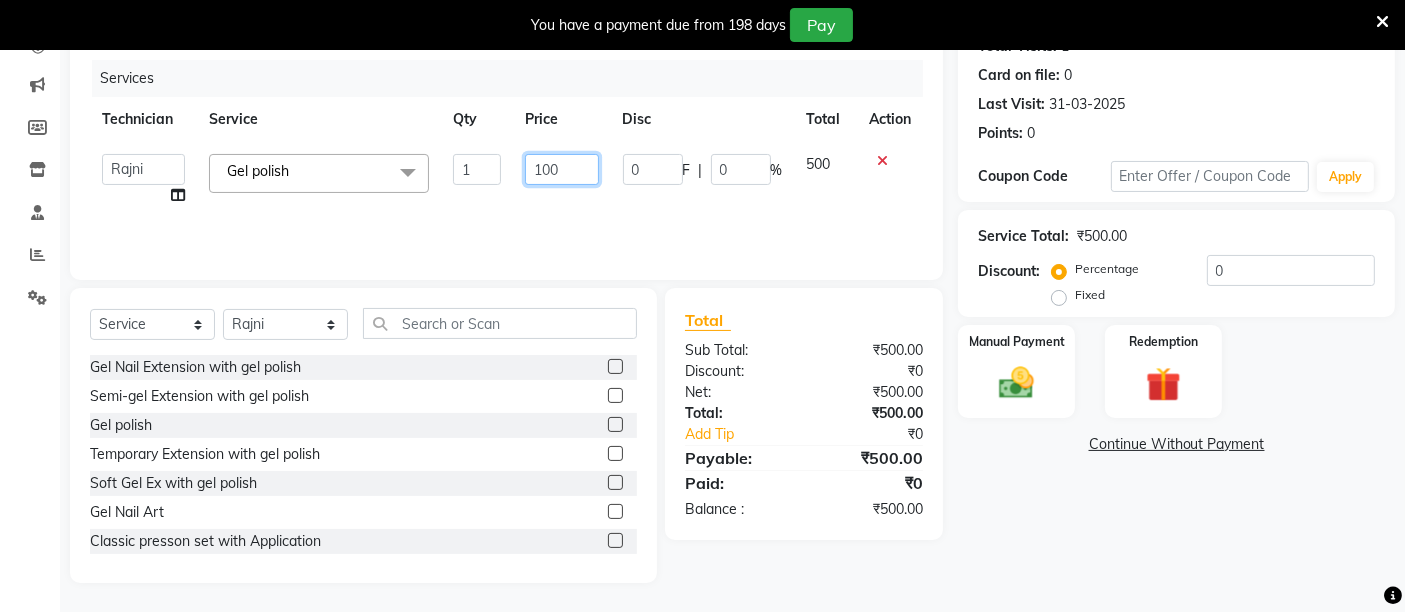type on "1000" 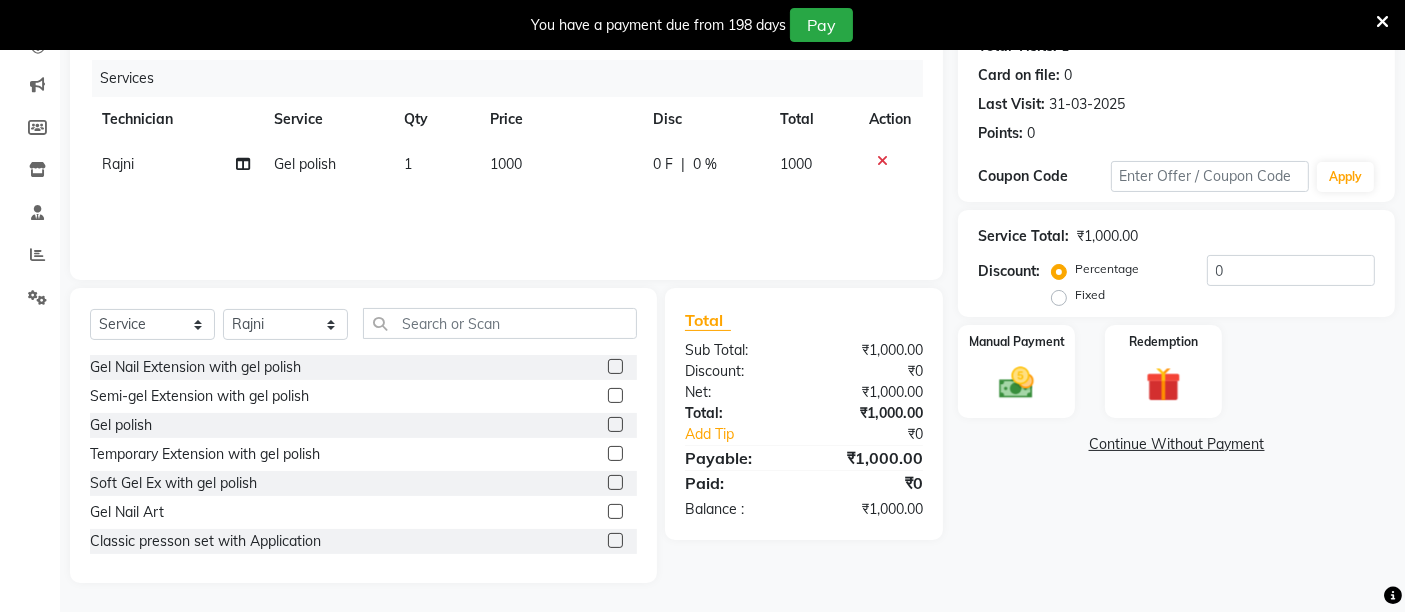 click on "Manual Payment Redemption" 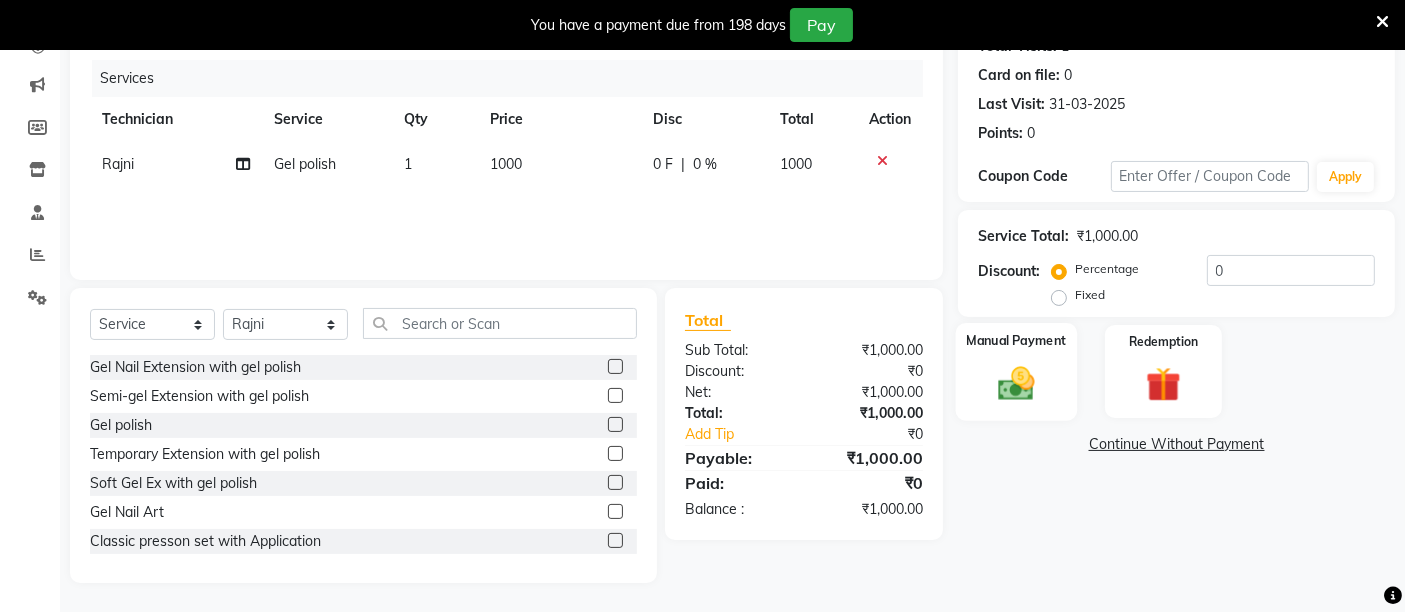 click 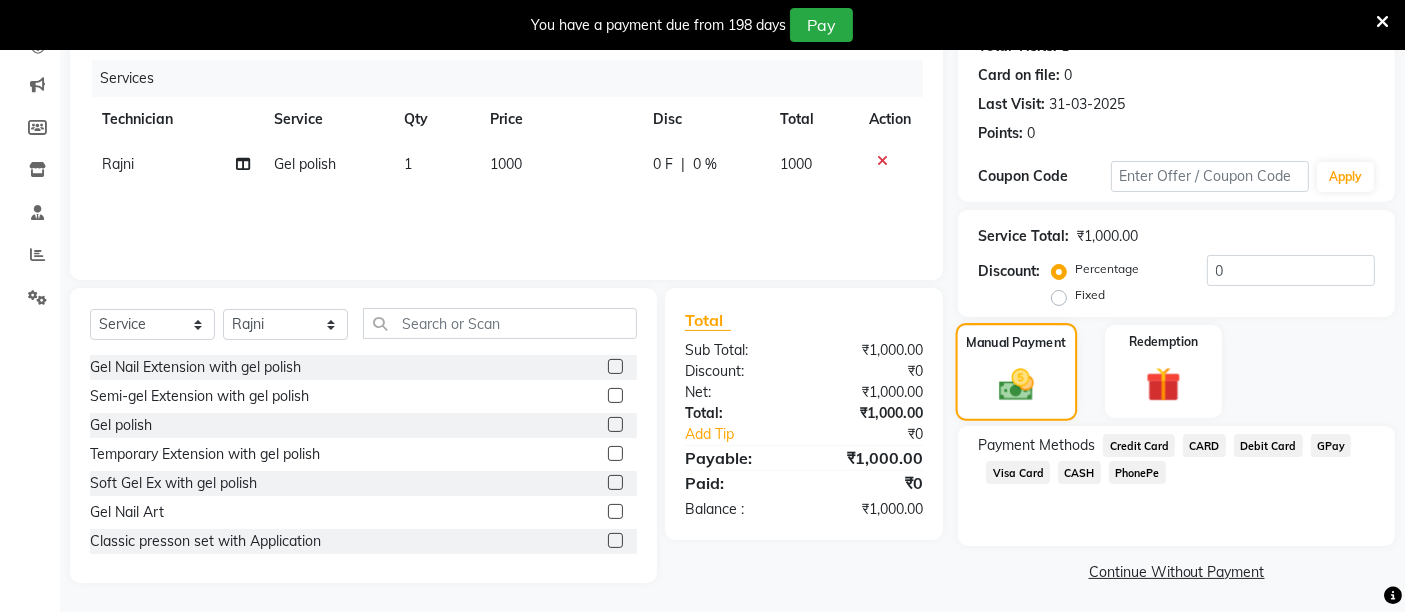 scroll, scrollTop: 241, scrollLeft: 0, axis: vertical 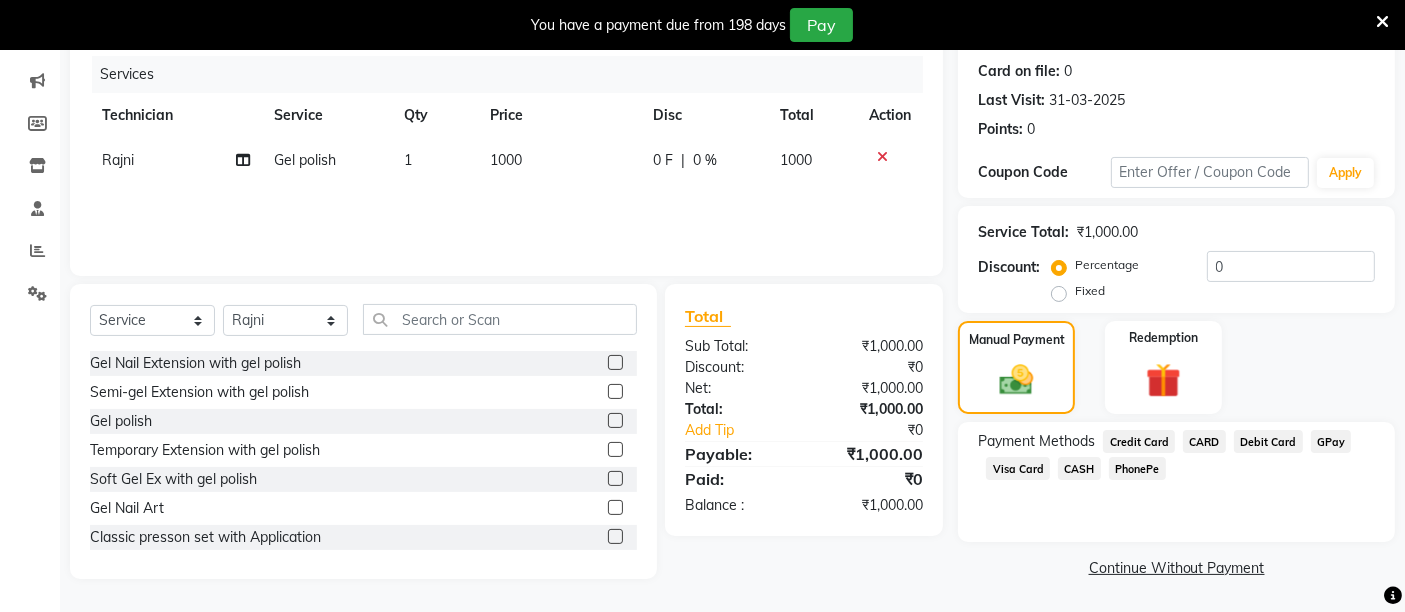 click on "CASH" 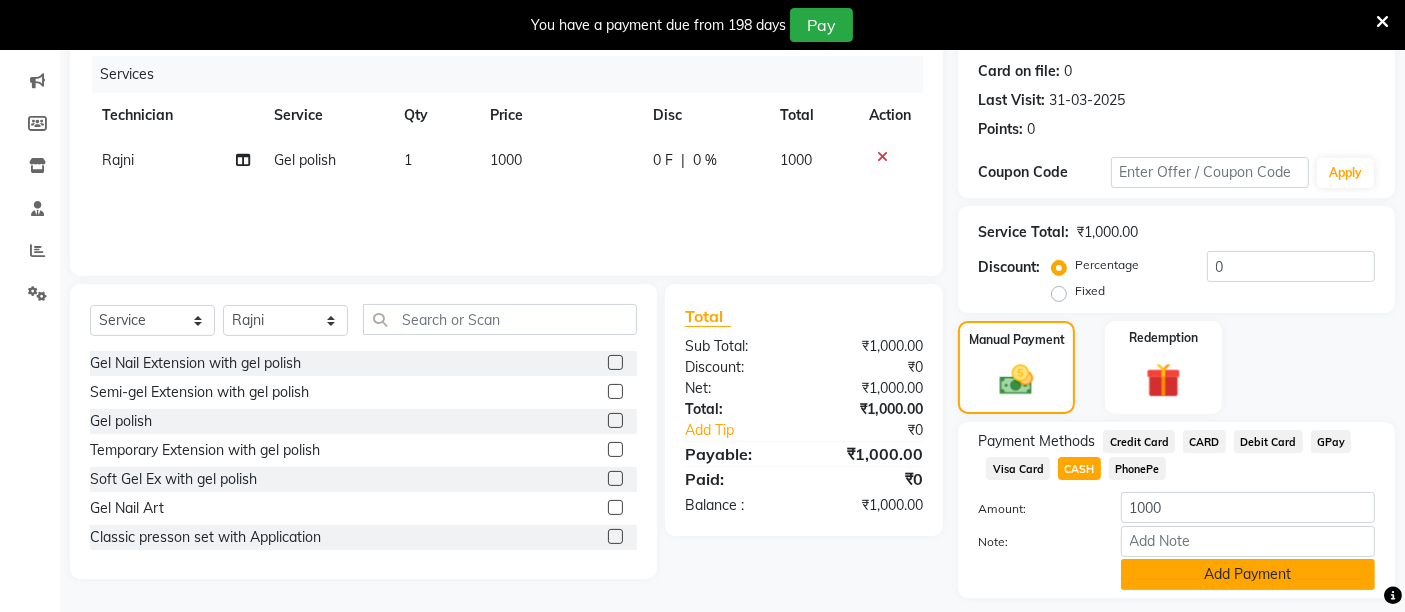 click on "Add Payment" 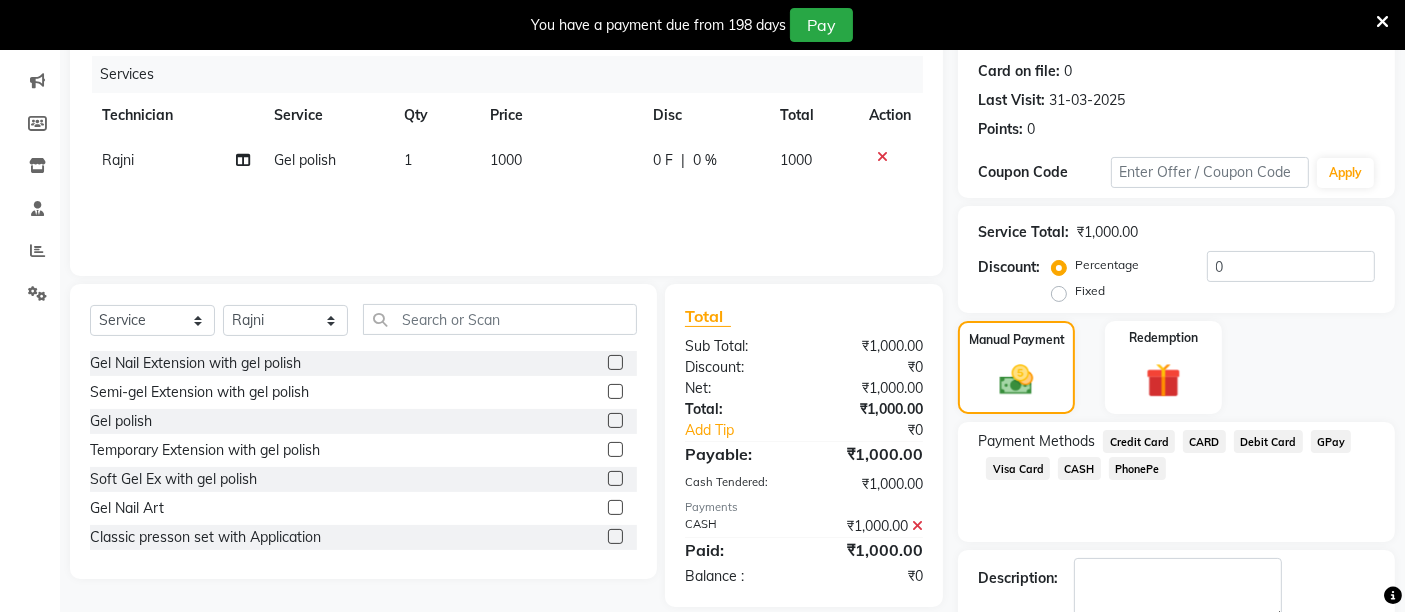 scroll, scrollTop: 353, scrollLeft: 0, axis: vertical 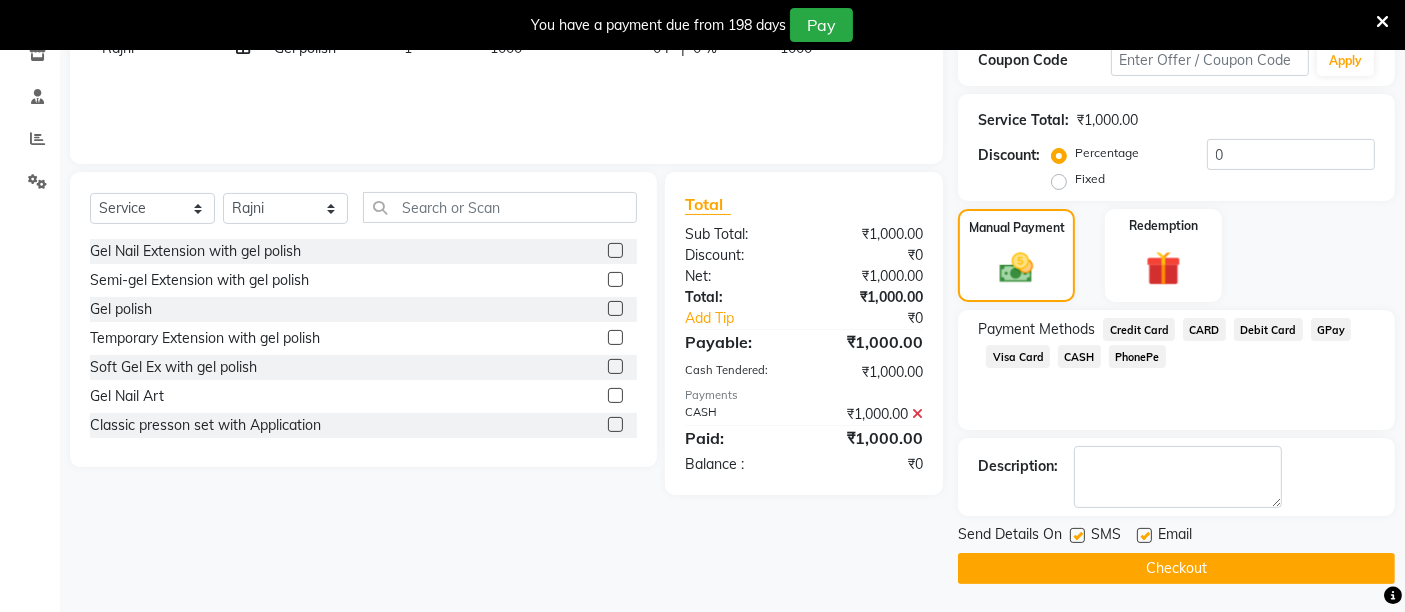 click on "Checkout" 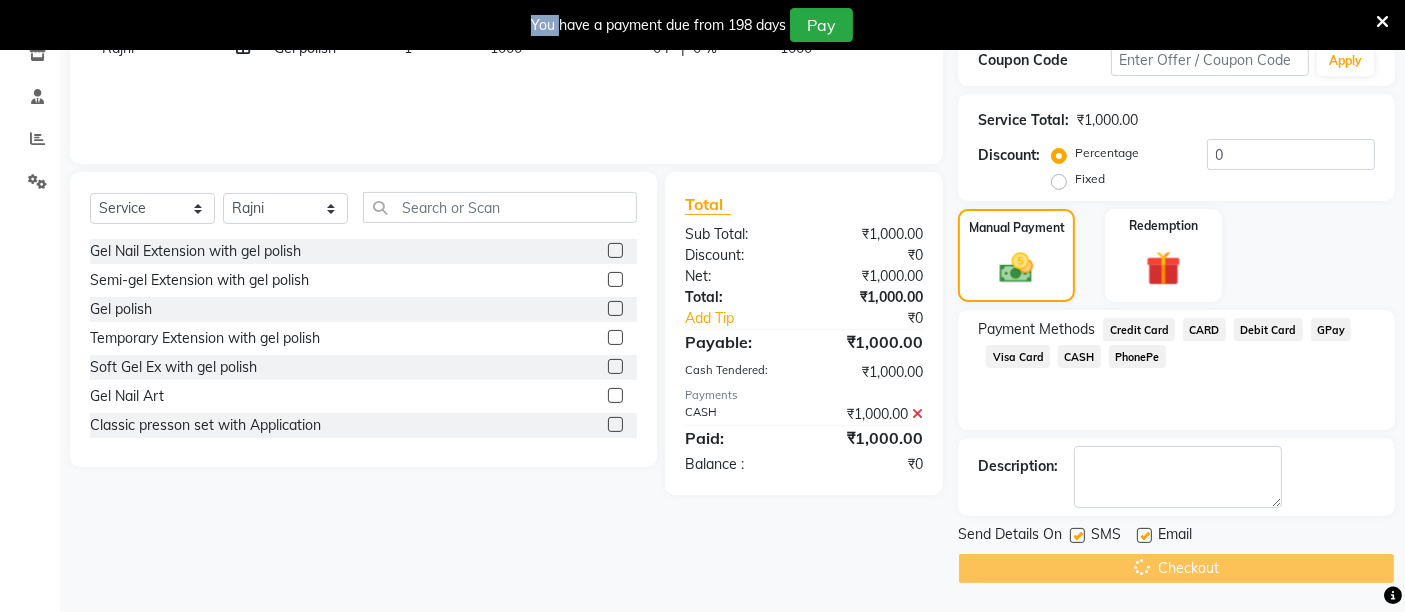 click on "Checkout" 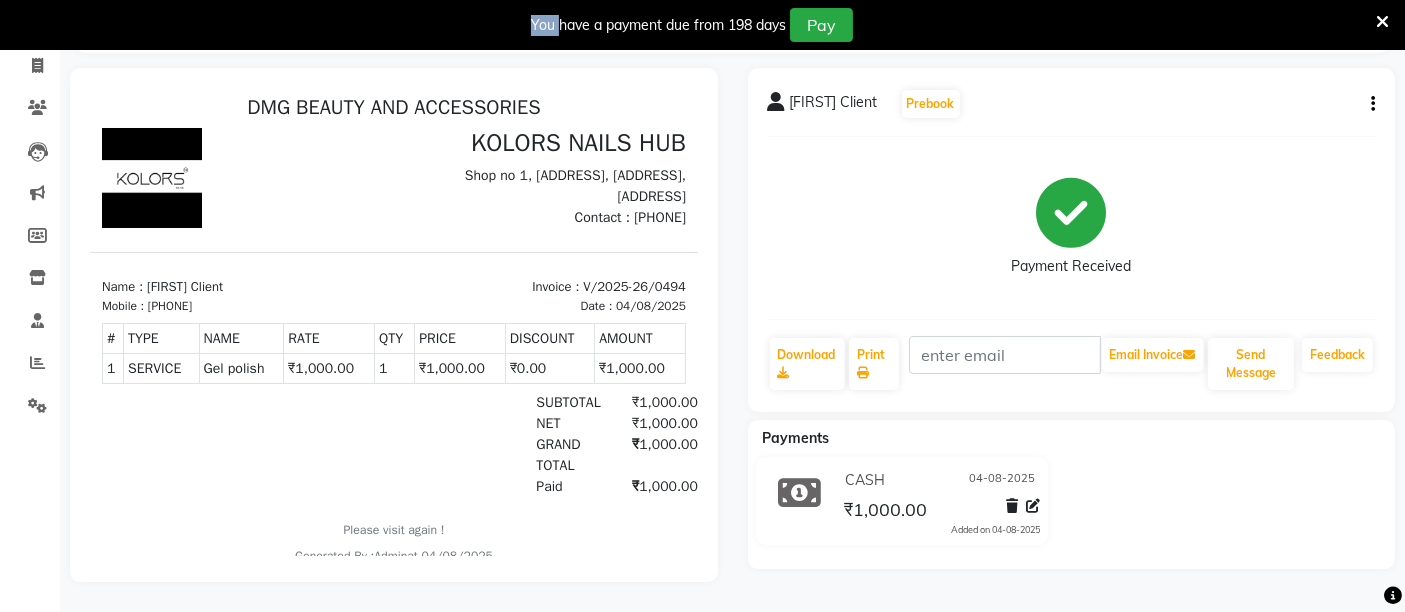 scroll, scrollTop: 0, scrollLeft: 0, axis: both 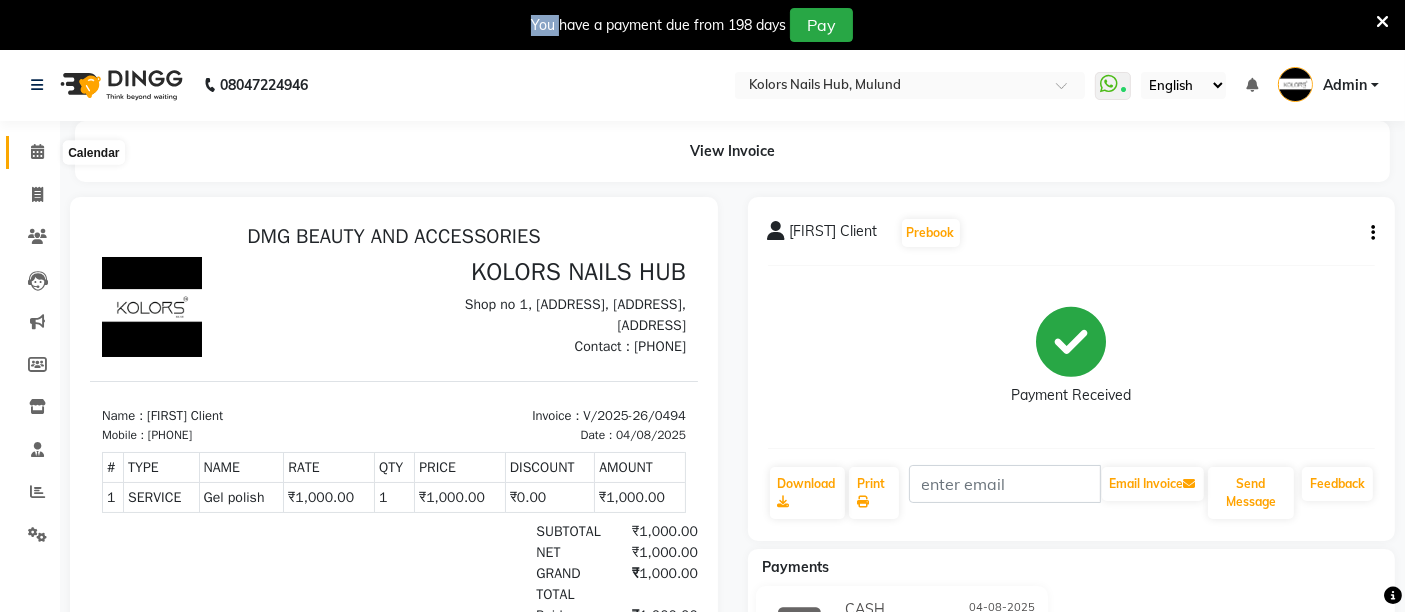 click 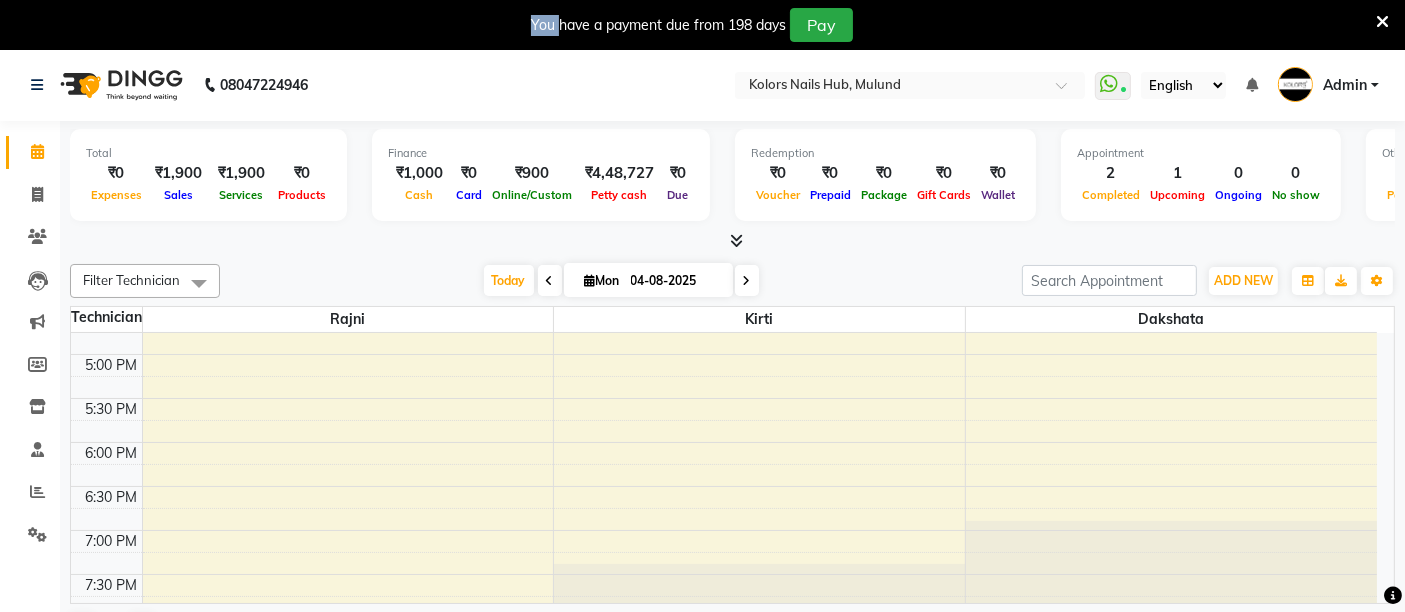 scroll, scrollTop: 685, scrollLeft: 0, axis: vertical 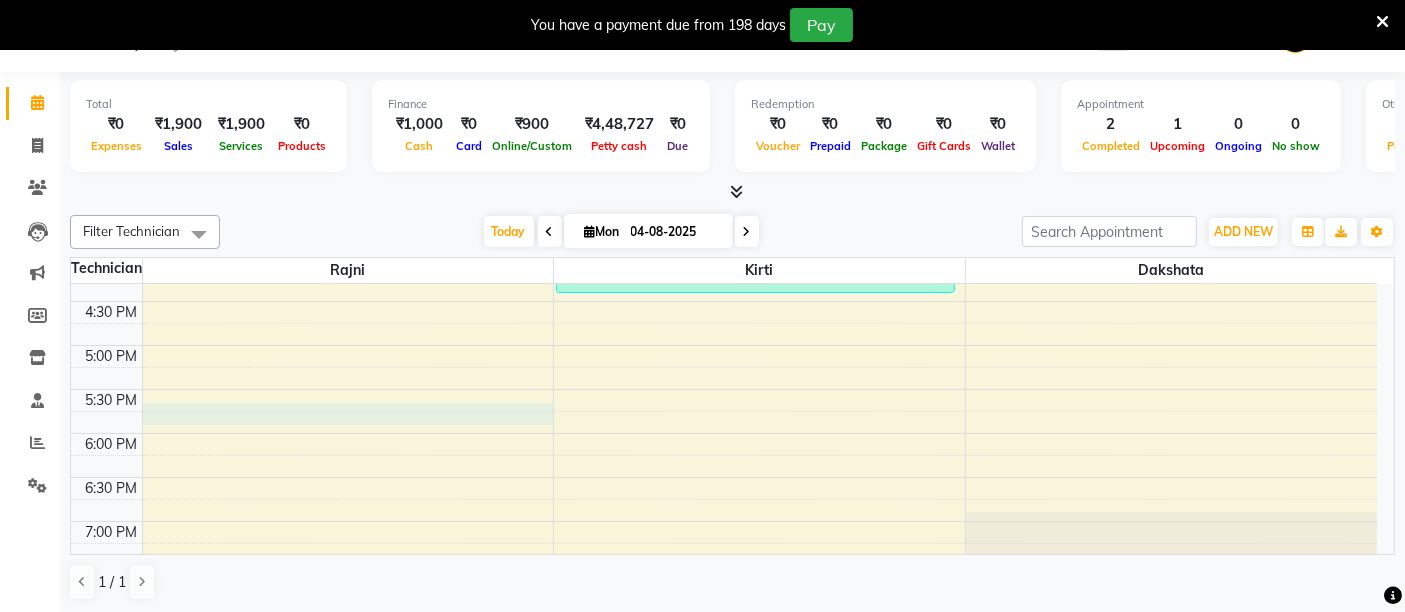 select on "59814" 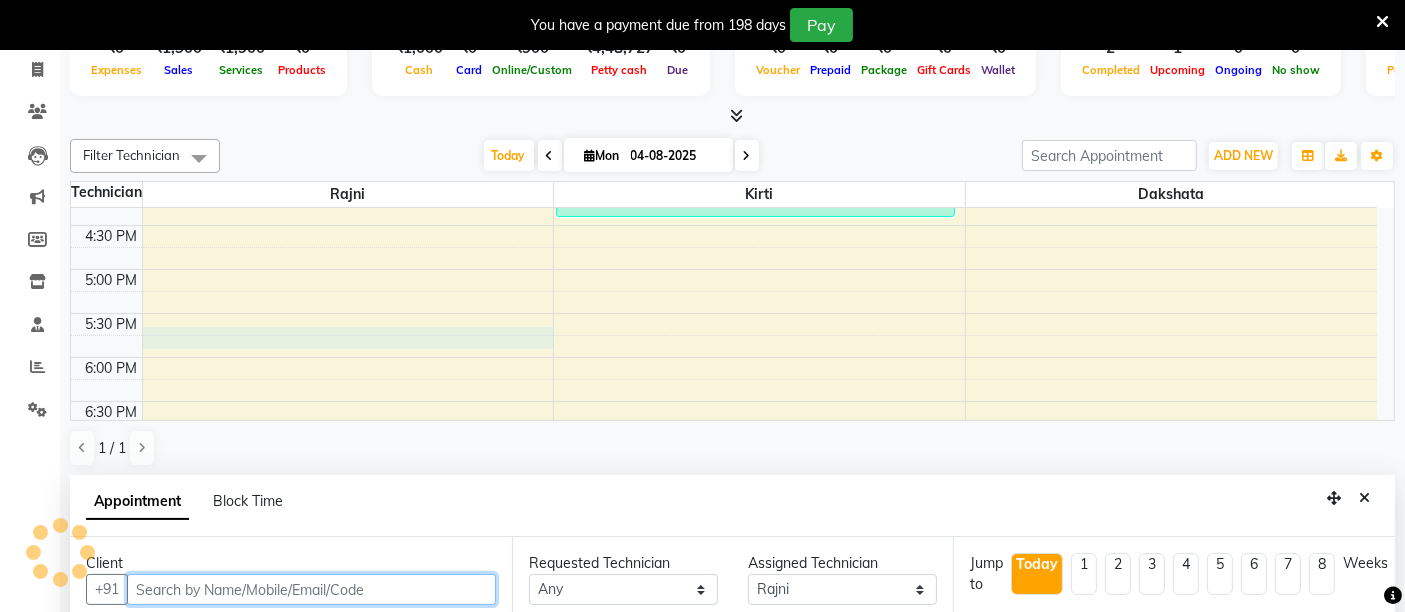 select on "1065" 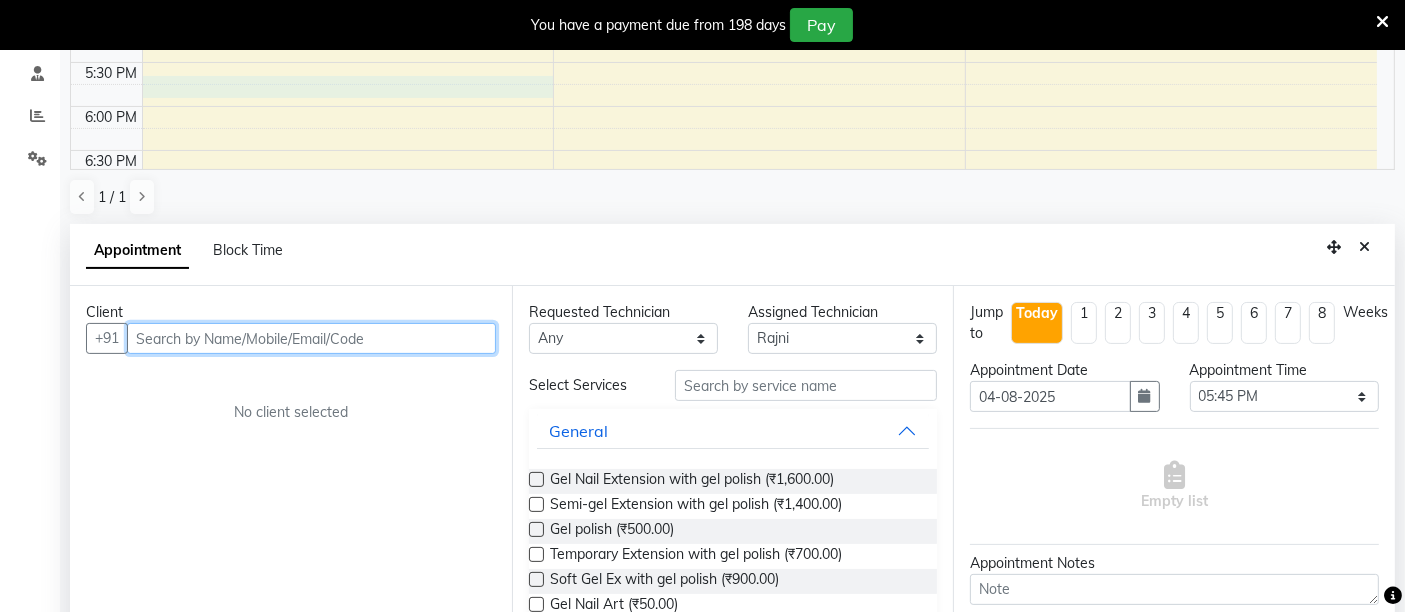 scroll, scrollTop: 406, scrollLeft: 0, axis: vertical 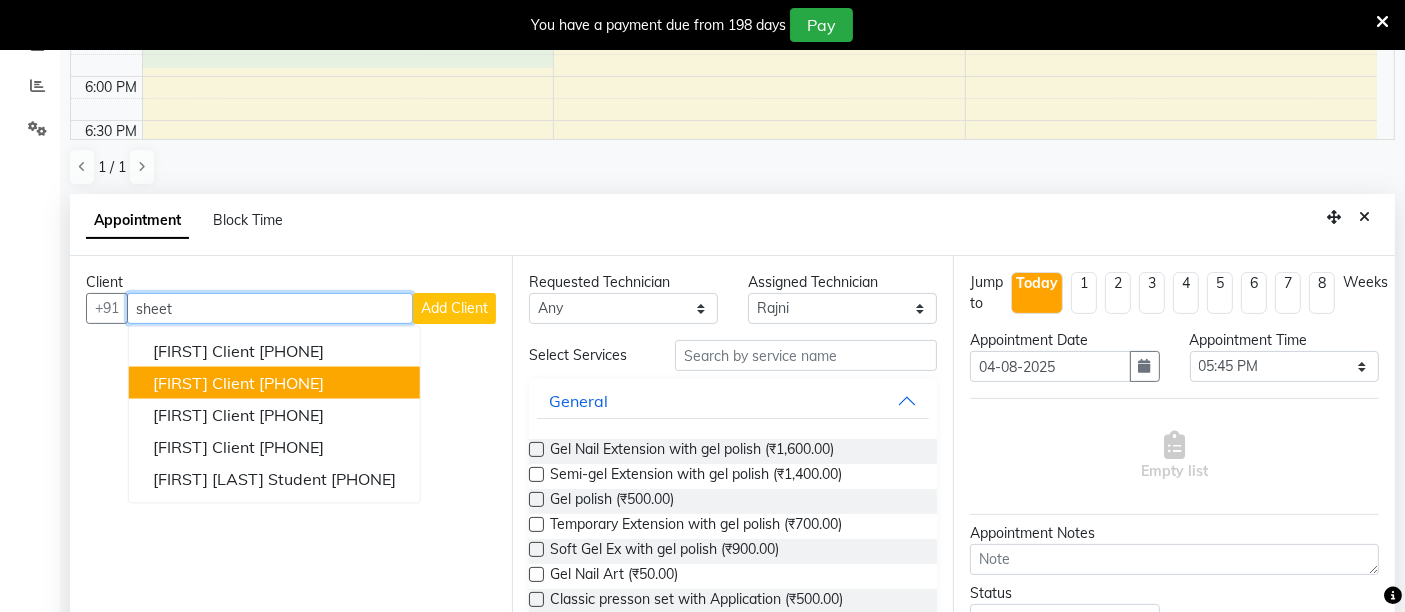click on "[FIRST] Client  [PHONE]" at bounding box center (274, 383) 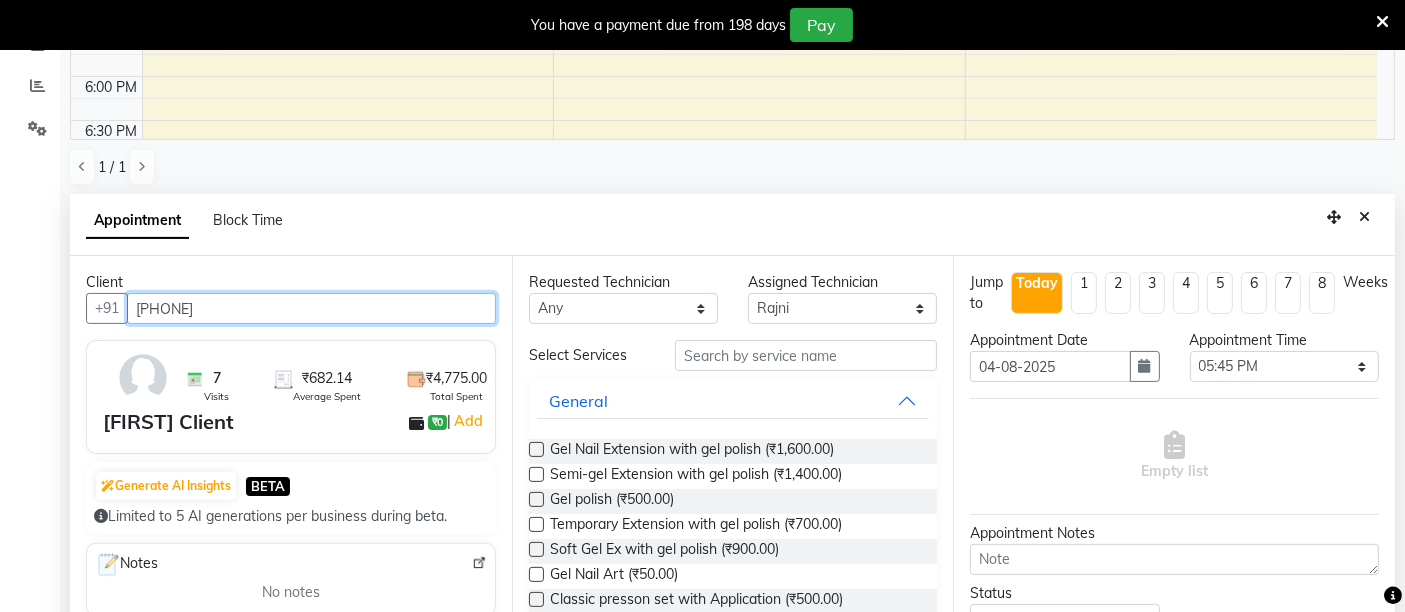 scroll, scrollTop: 97, scrollLeft: 0, axis: vertical 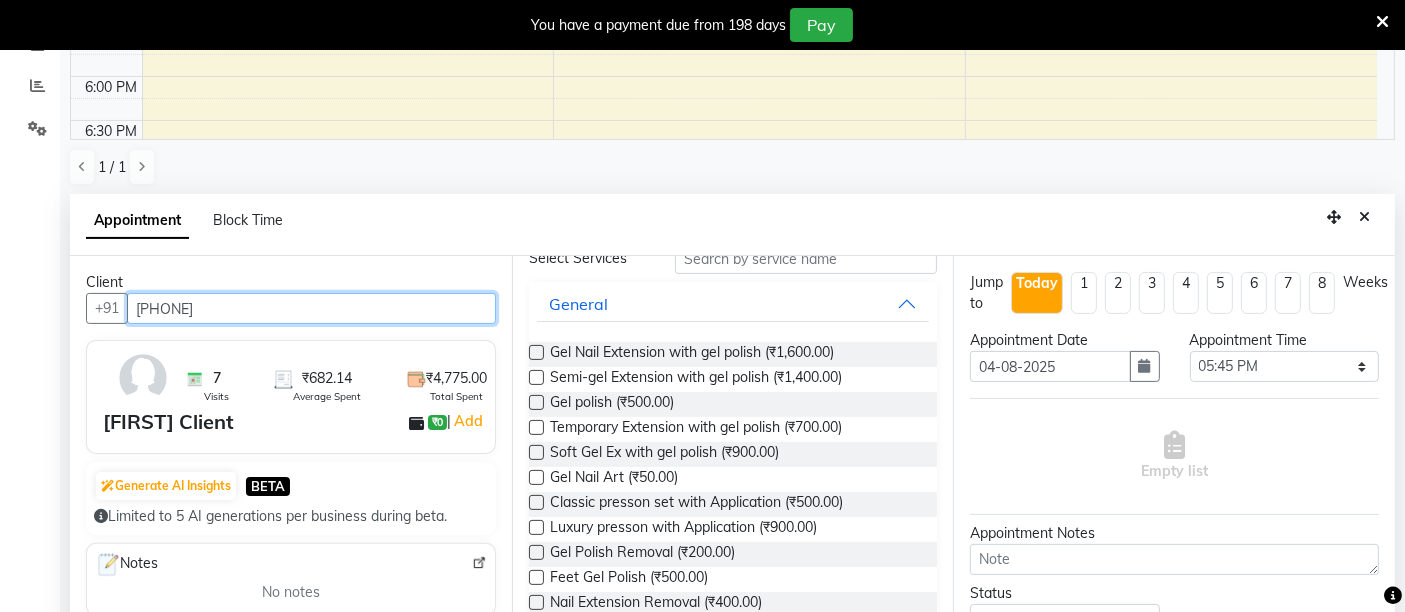 type on "[PHONE]" 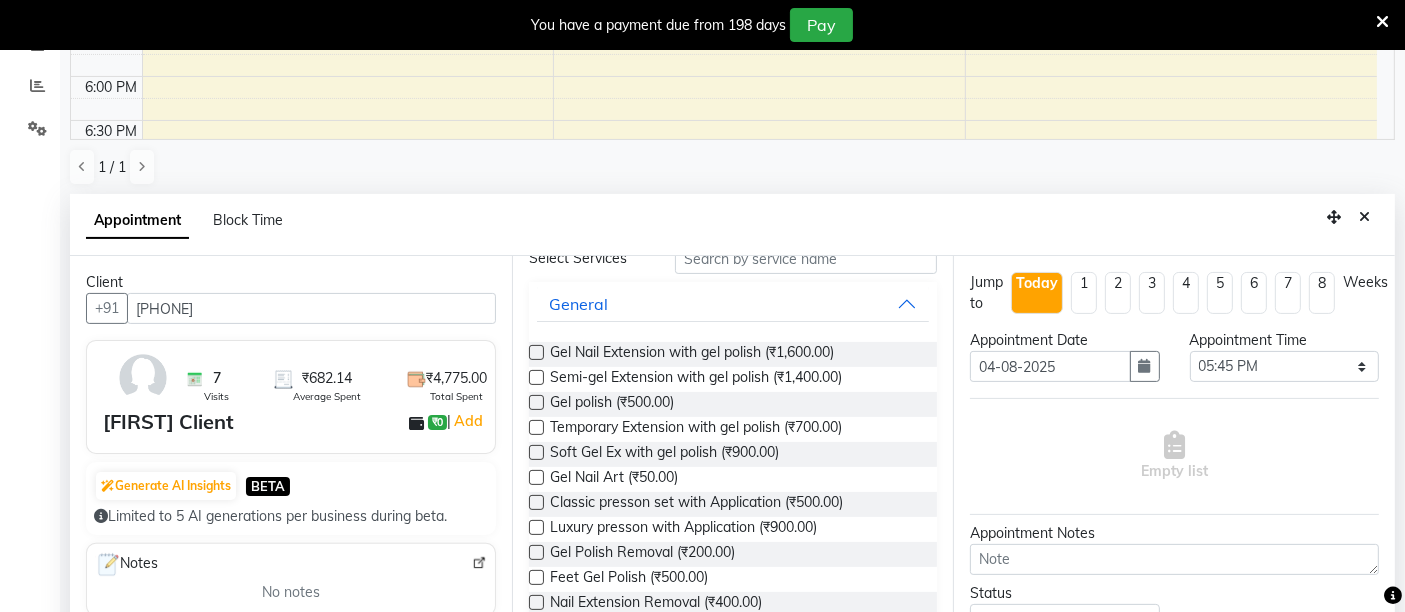 click at bounding box center [536, 527] 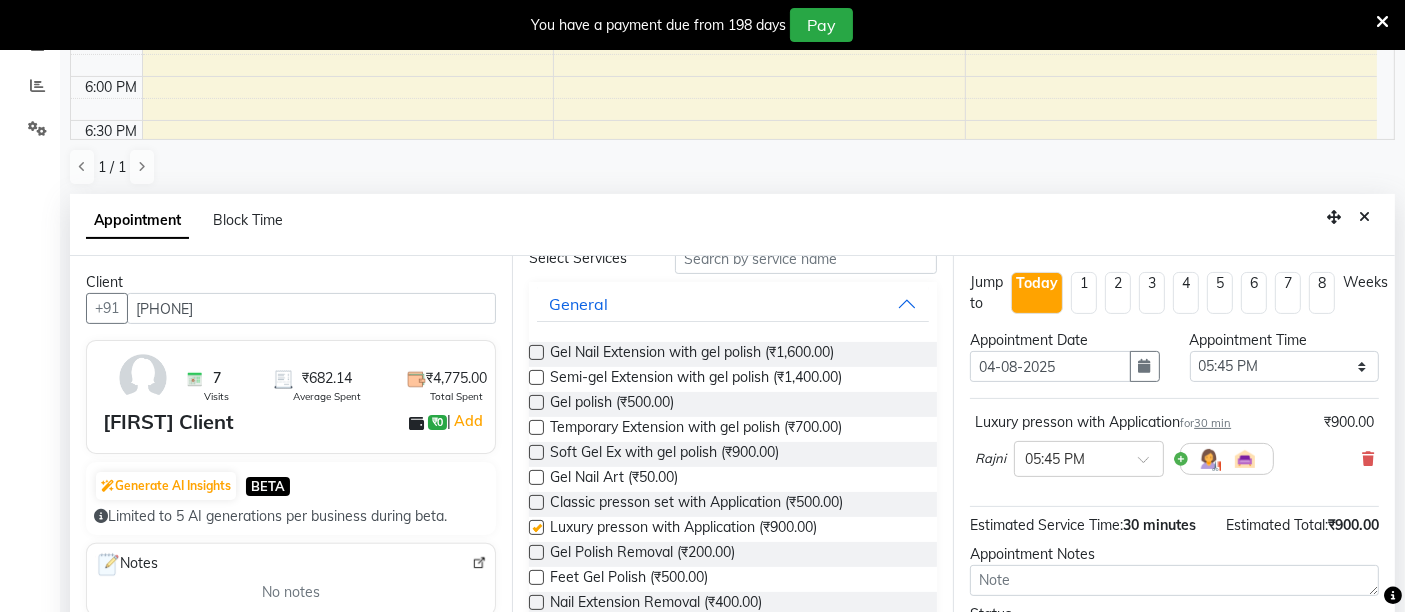 checkbox on "false" 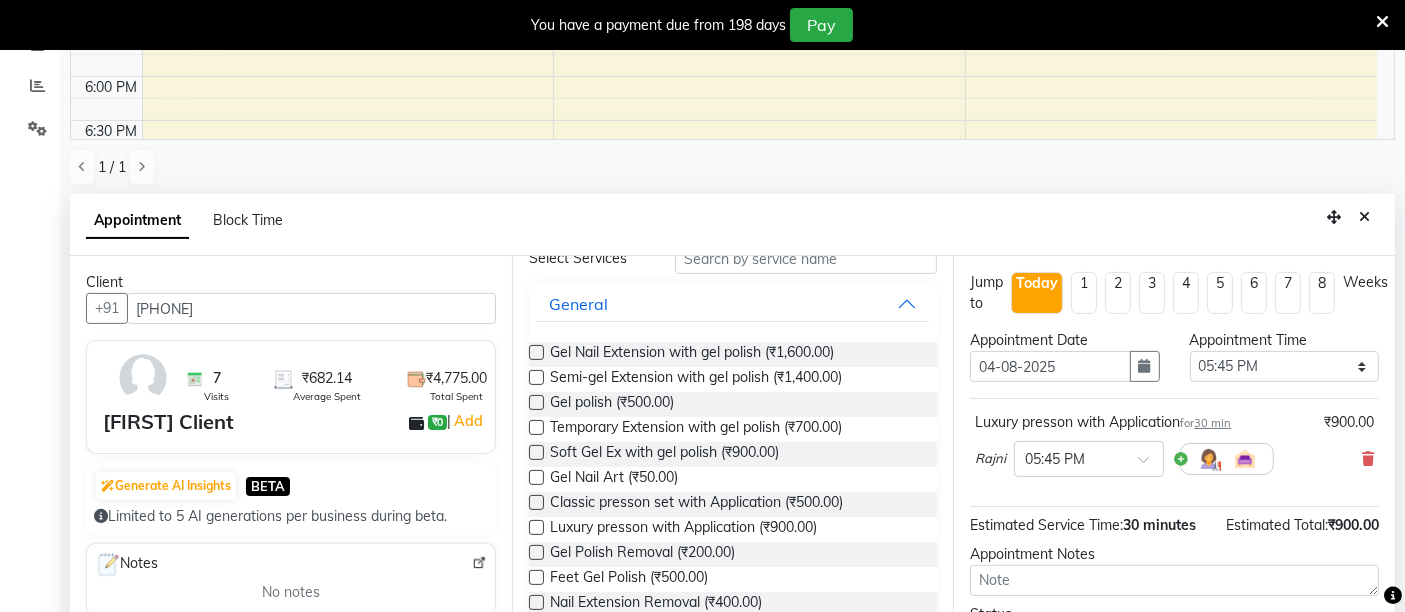 scroll, scrollTop: 158, scrollLeft: 0, axis: vertical 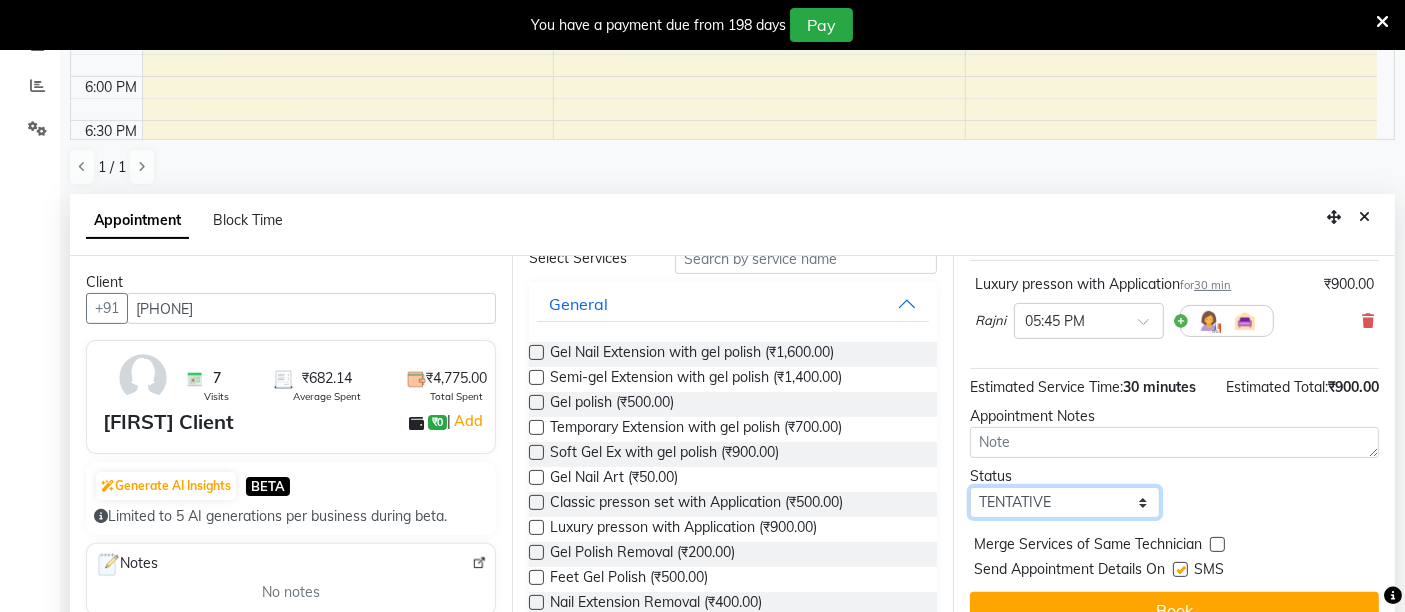 drag, startPoint x: 1082, startPoint y: 507, endPoint x: 1104, endPoint y: 421, distance: 88.76936 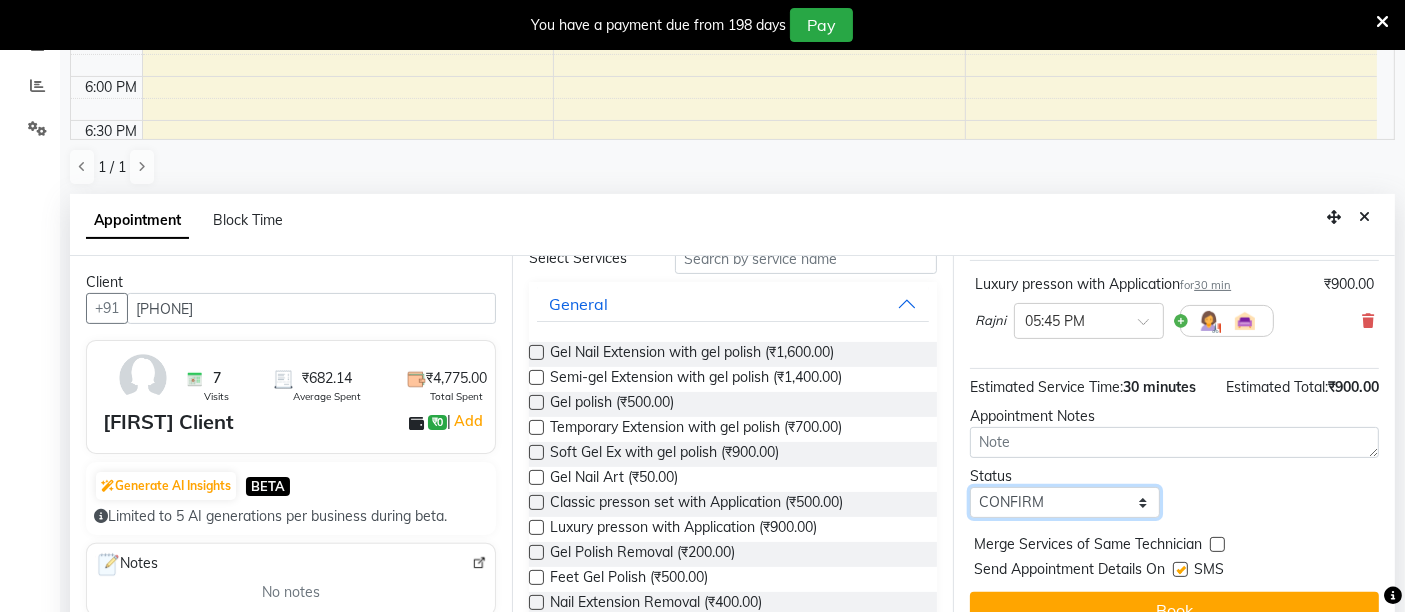 click on "Select TENTATIVE CONFIRM CHECK-IN UPCOMING" at bounding box center (1064, 502) 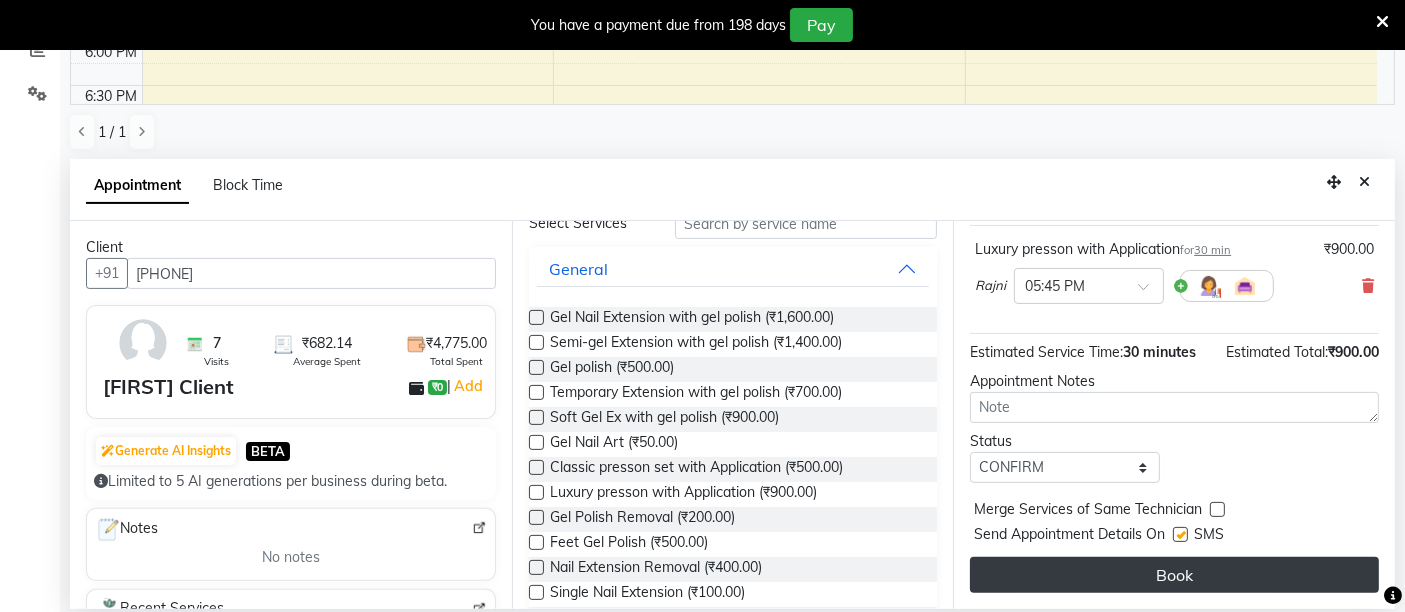 click on "Book" at bounding box center [1174, 575] 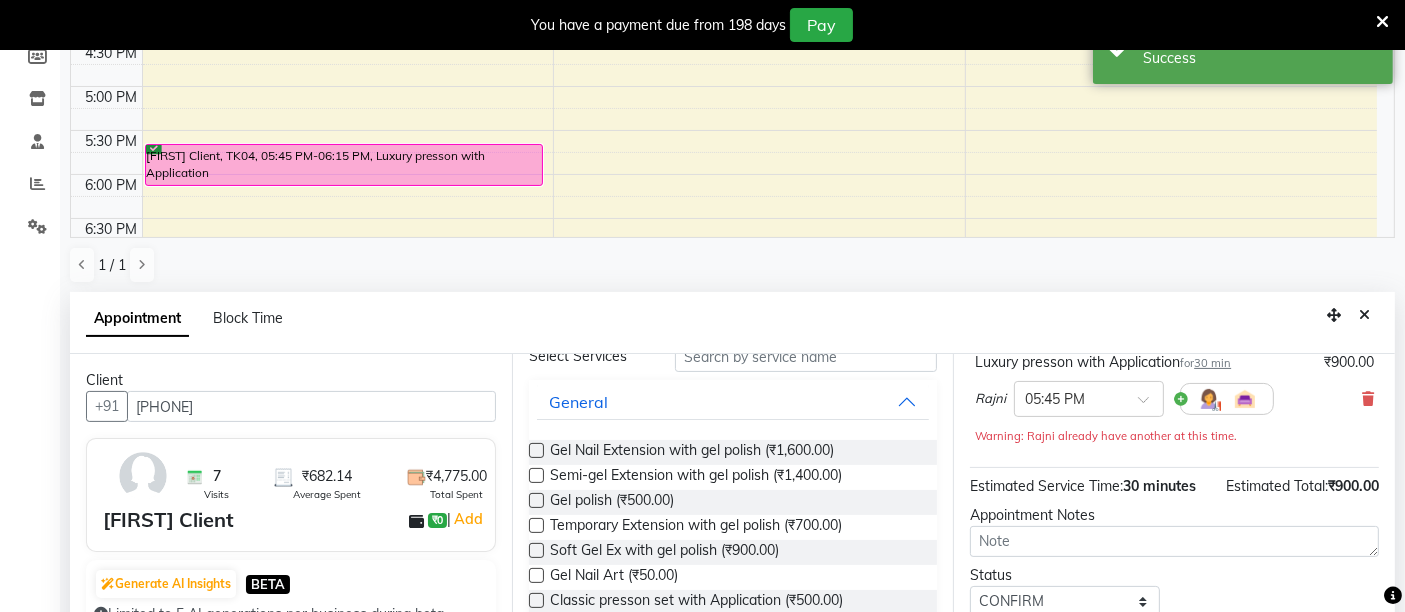 scroll, scrollTop: 320, scrollLeft: 0, axis: vertical 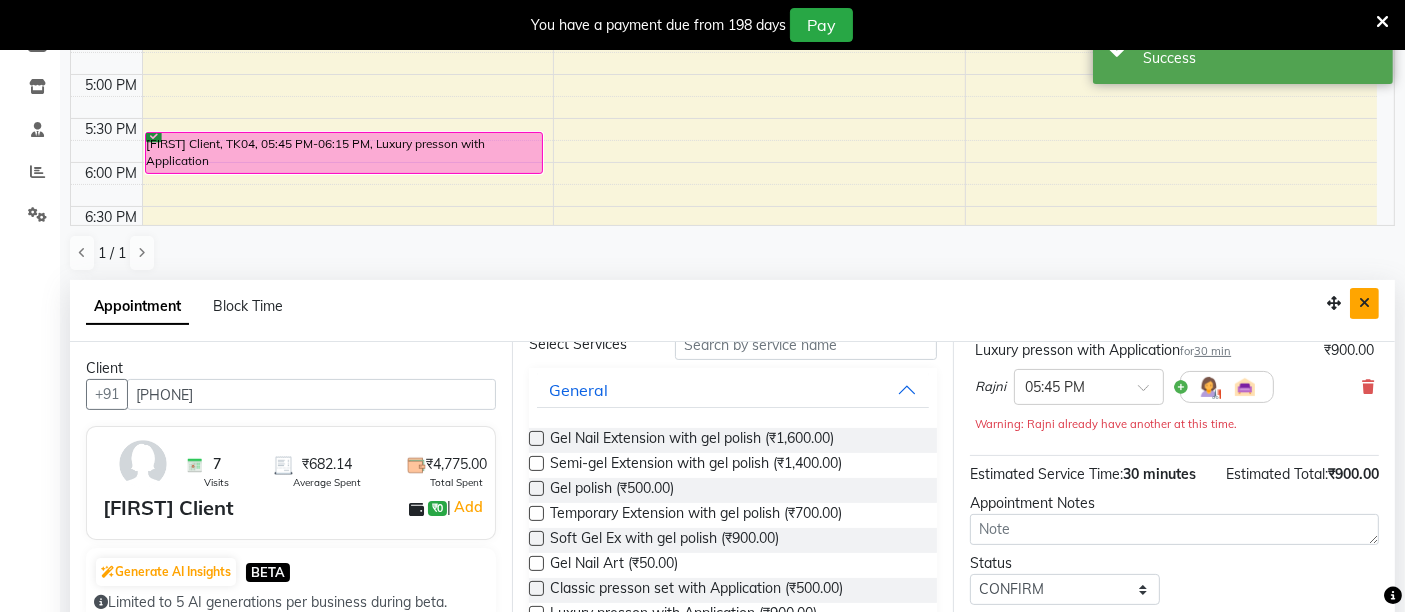 click at bounding box center (1364, 303) 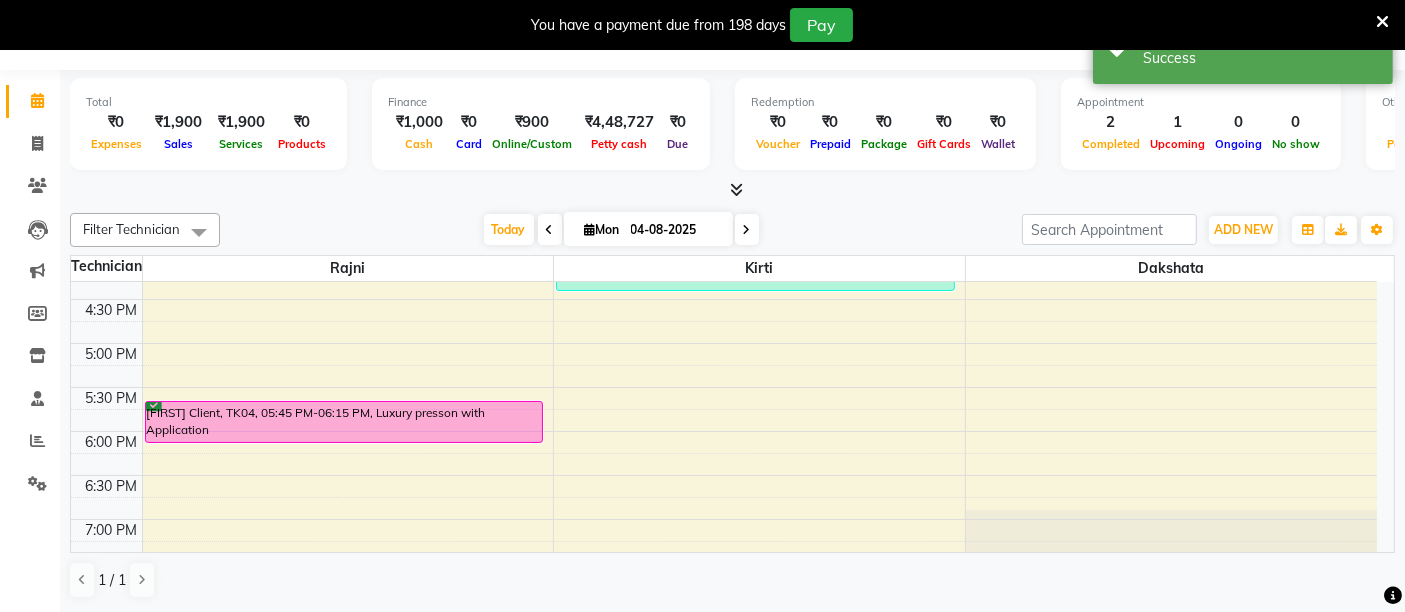 scroll, scrollTop: 49, scrollLeft: 0, axis: vertical 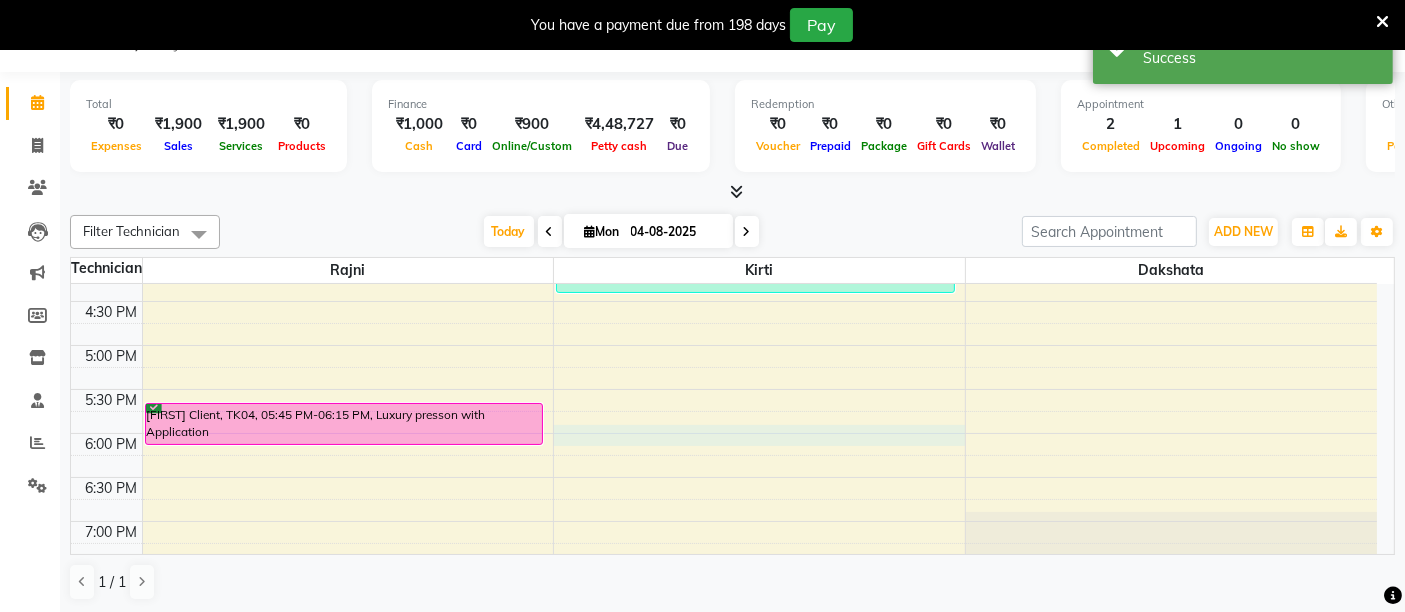 select on "59815" 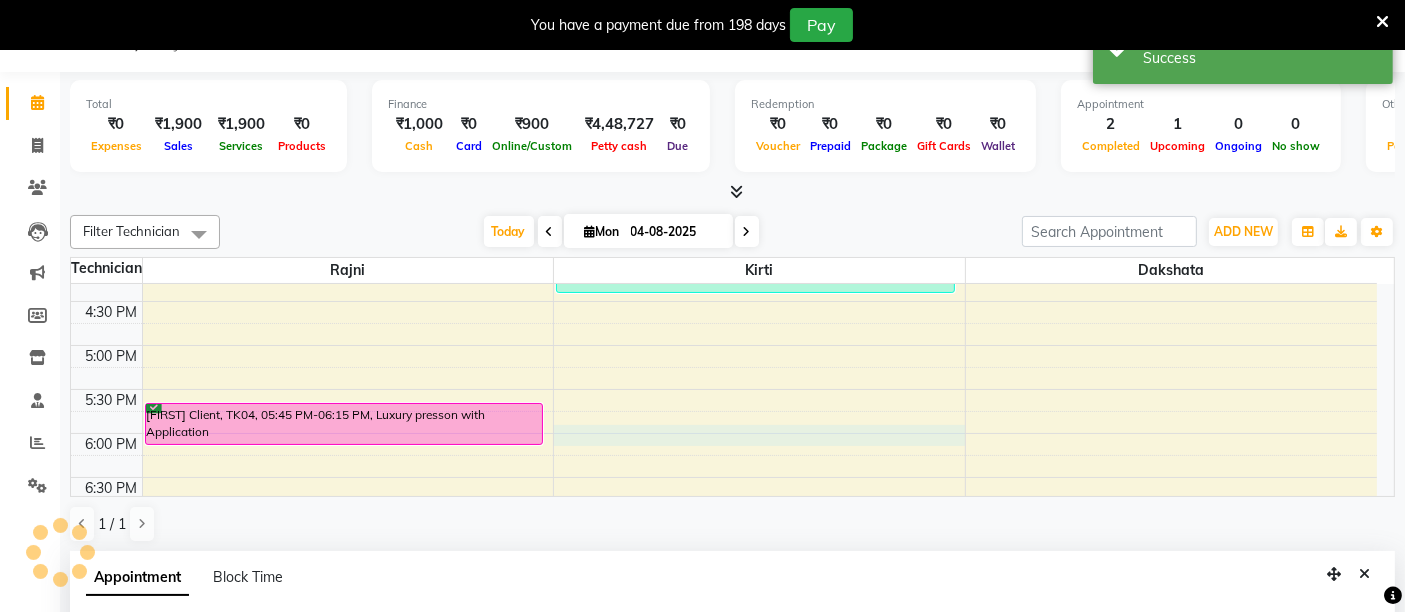 select on "1080" 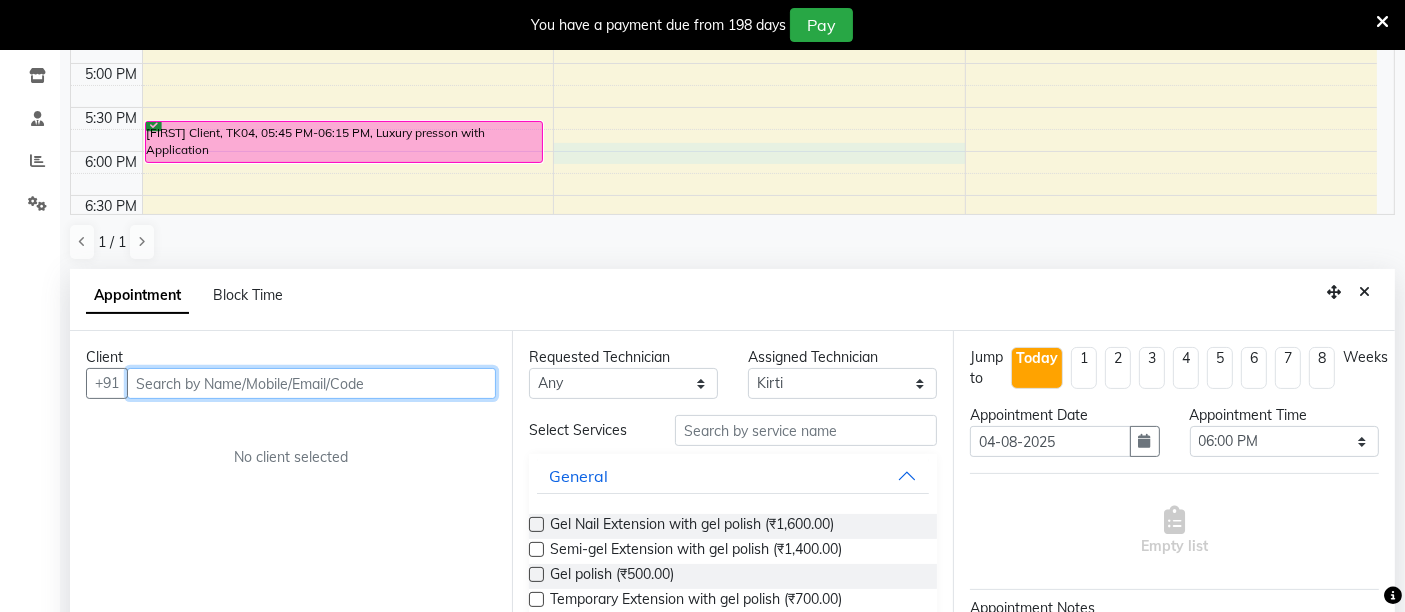 scroll, scrollTop: 406, scrollLeft: 0, axis: vertical 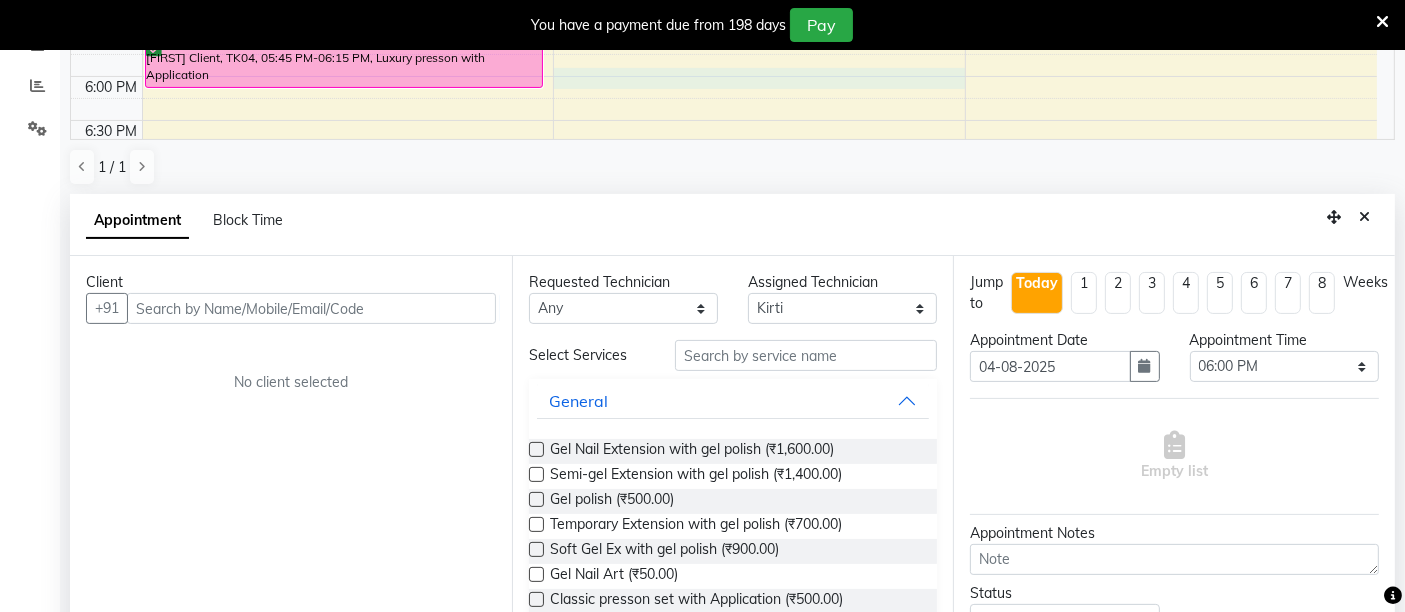 click at bounding box center (536, 474) 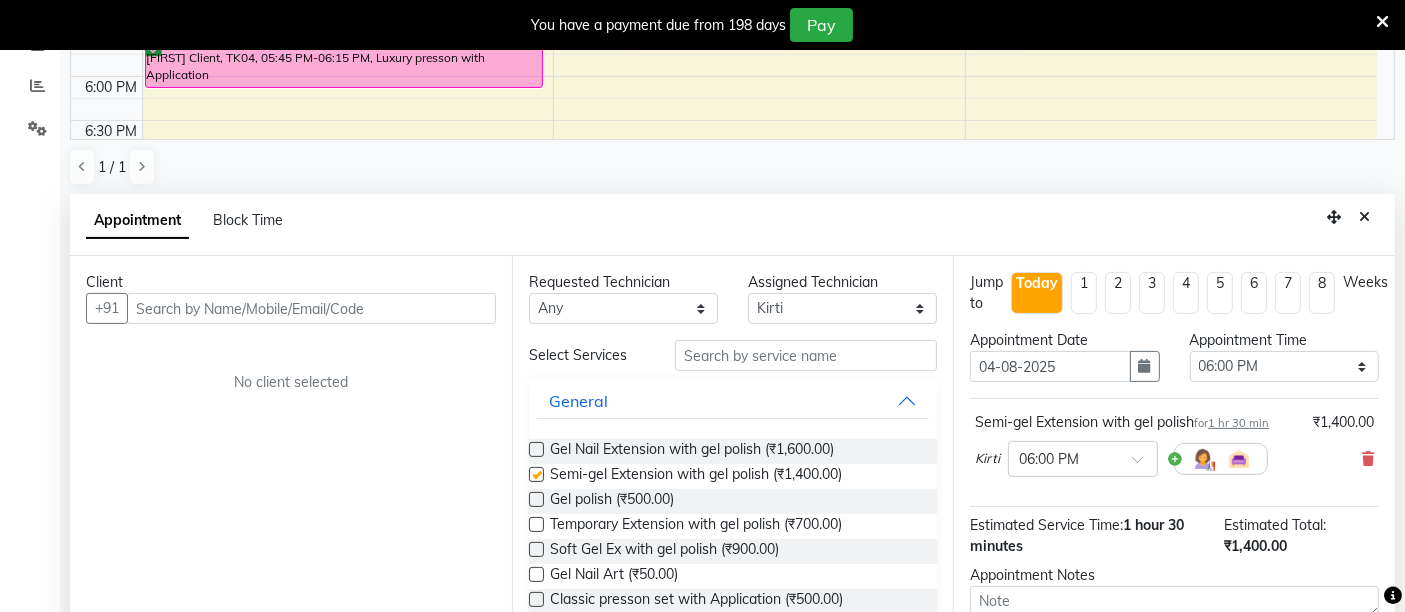 checkbox on "false" 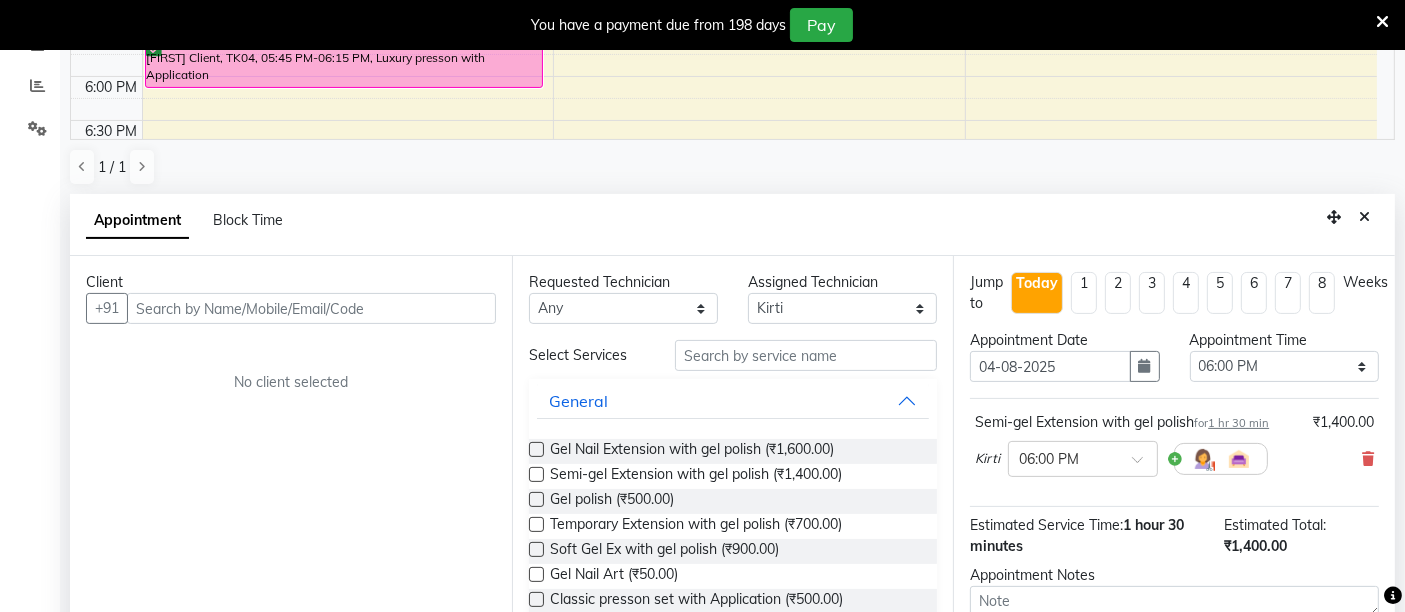 scroll, scrollTop: 160, scrollLeft: 0, axis: vertical 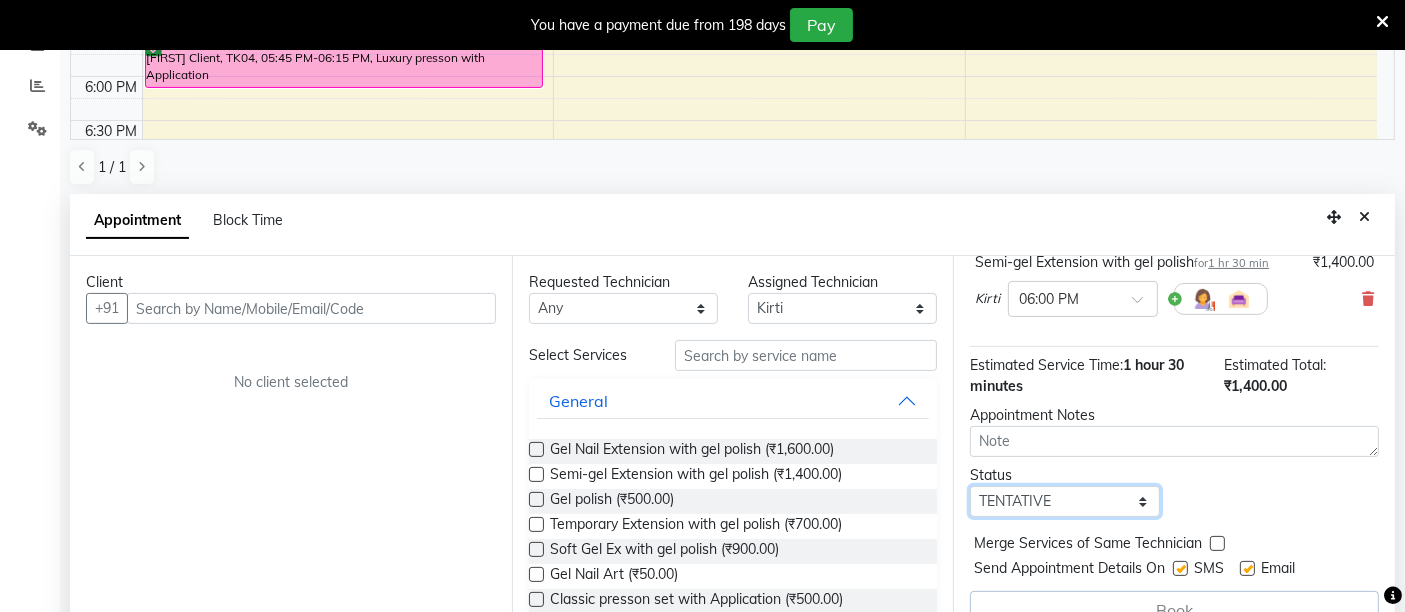 drag, startPoint x: 1053, startPoint y: 498, endPoint x: 1083, endPoint y: 405, distance: 97.71899 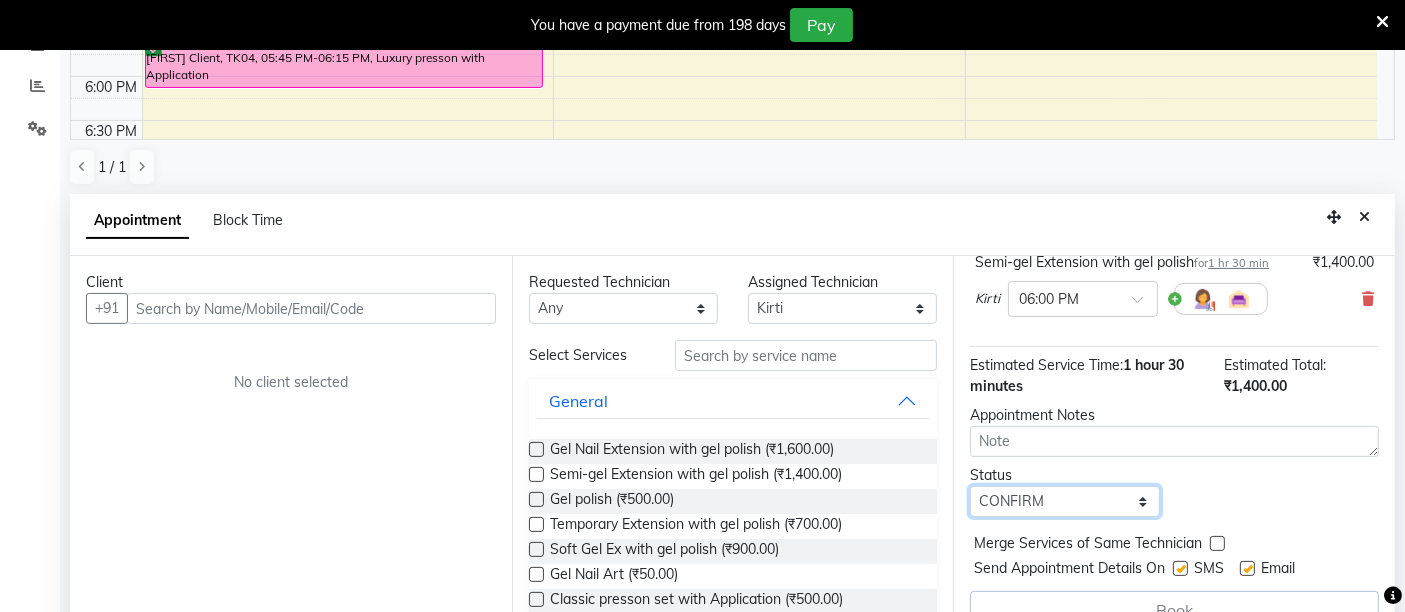 click on "Select TENTATIVE CONFIRM CHECK-IN UPCOMING" at bounding box center [1064, 501] 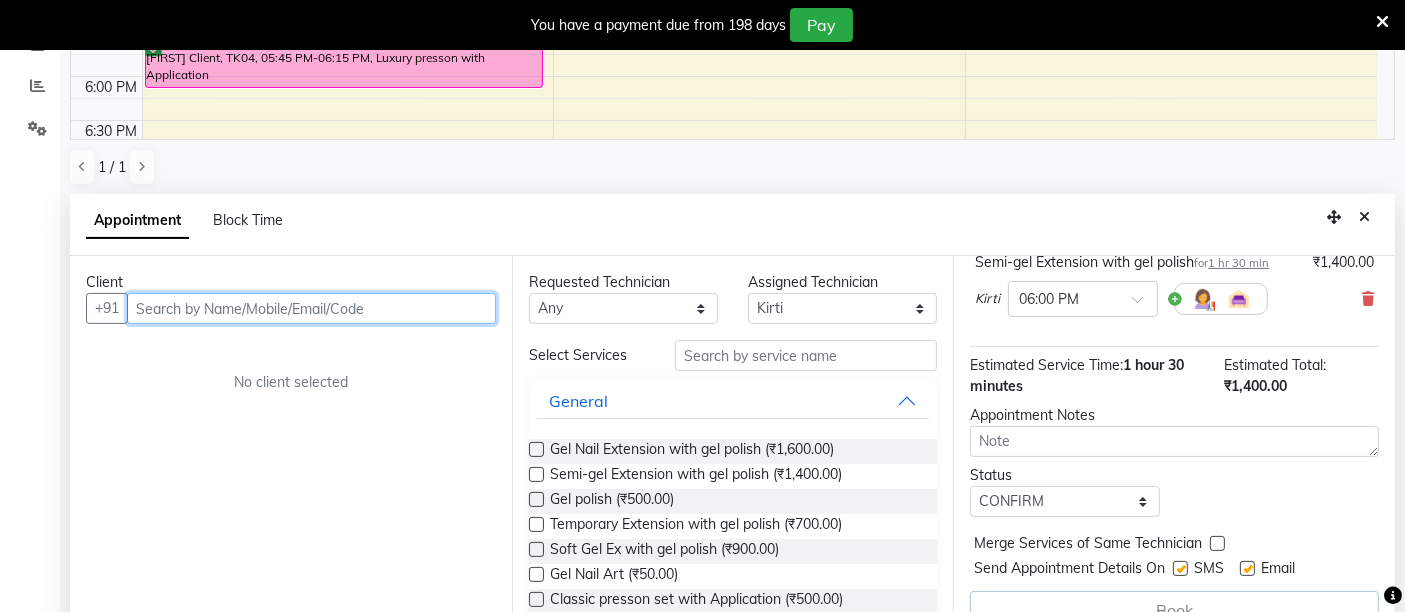 click at bounding box center (311, 308) 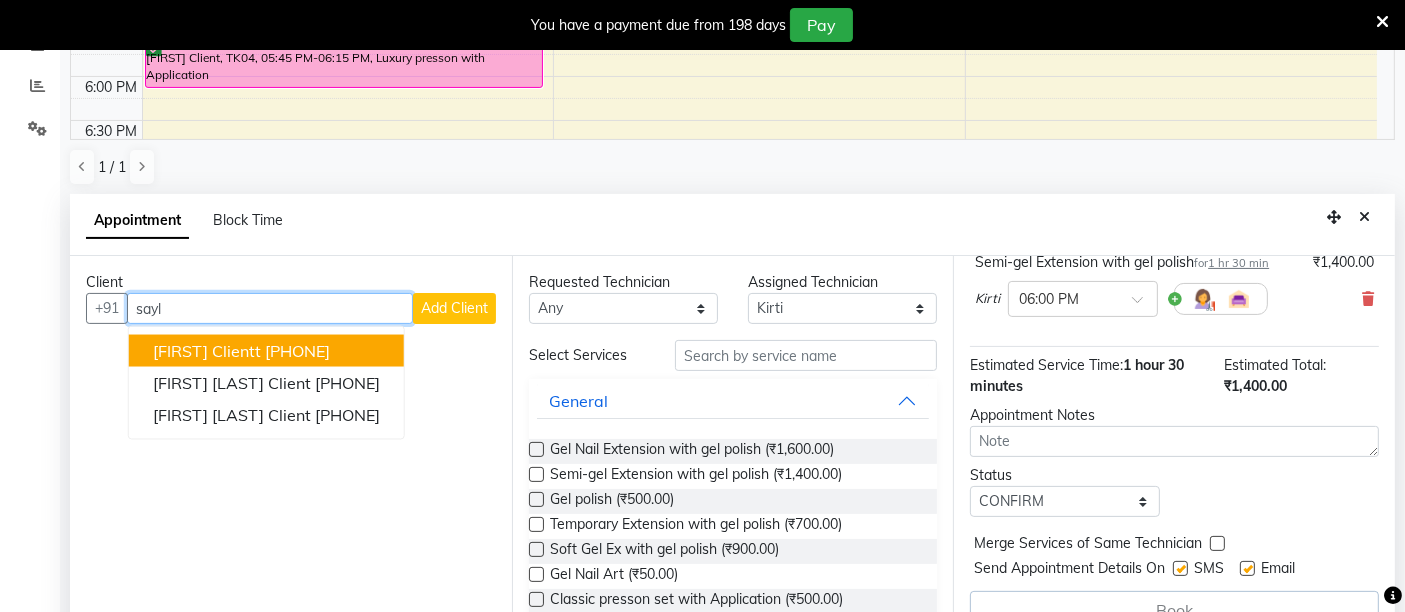 click on "[PHONE]" at bounding box center [297, 351] 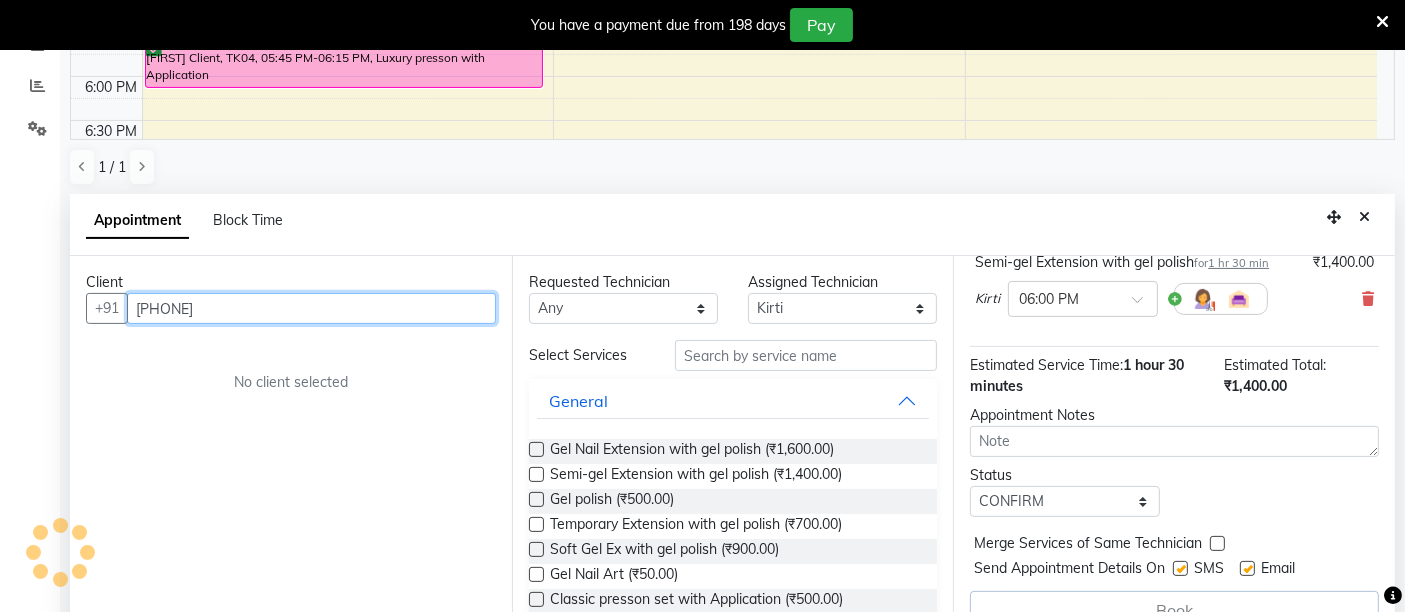 scroll, scrollTop: 158, scrollLeft: 0, axis: vertical 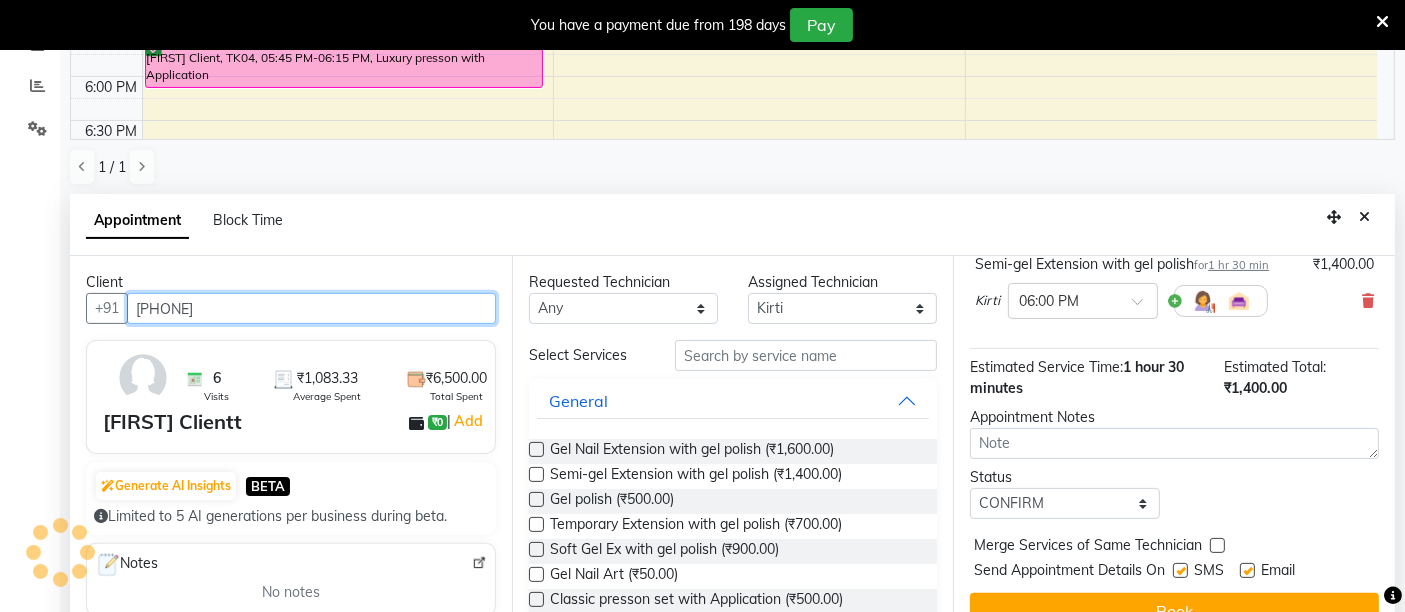 type on "[PHONE]" 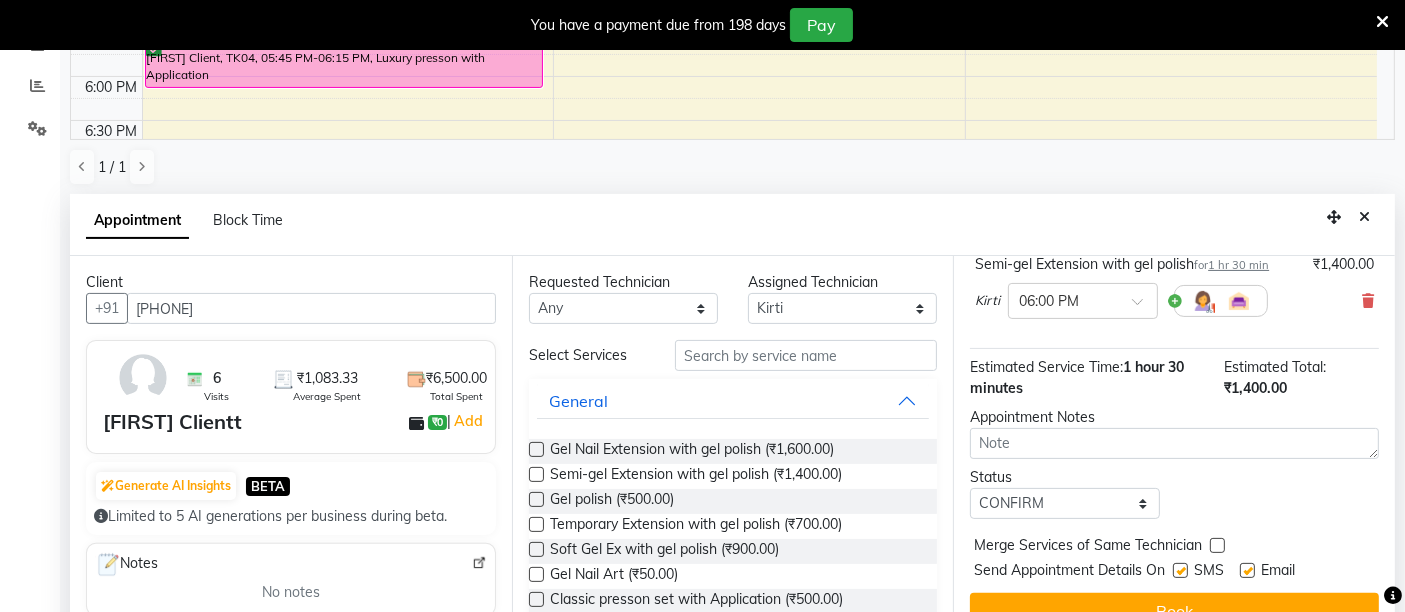click at bounding box center (536, 474) 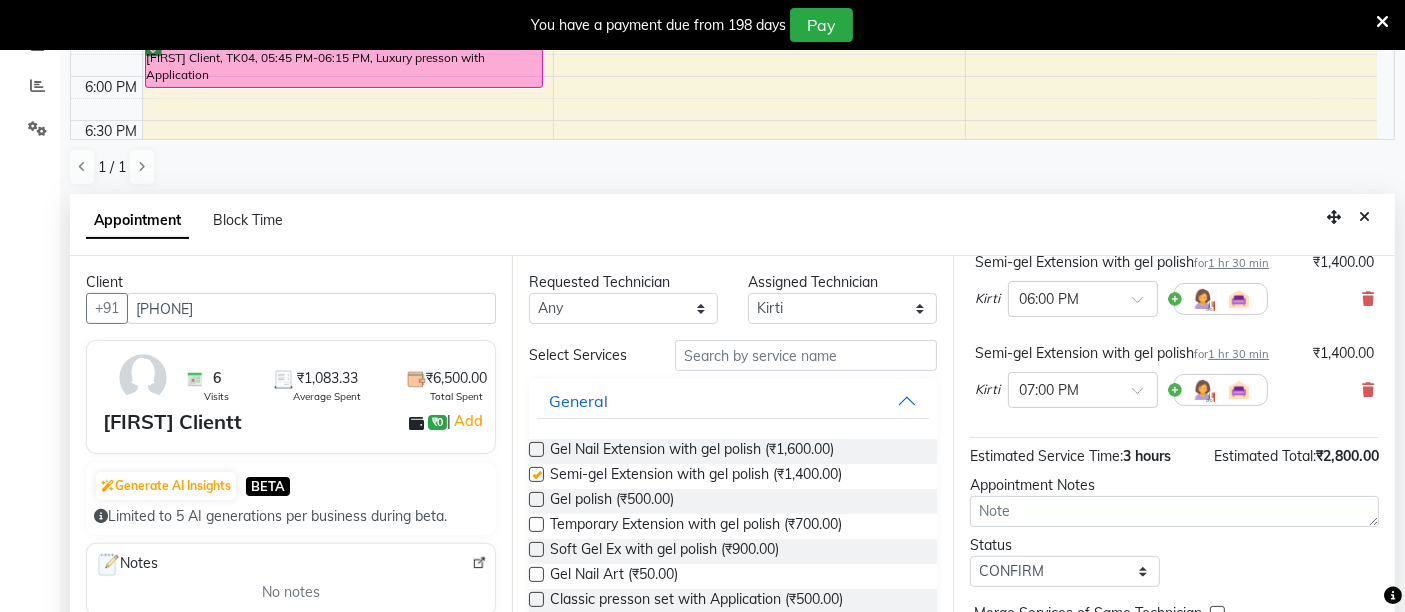 checkbox on "false" 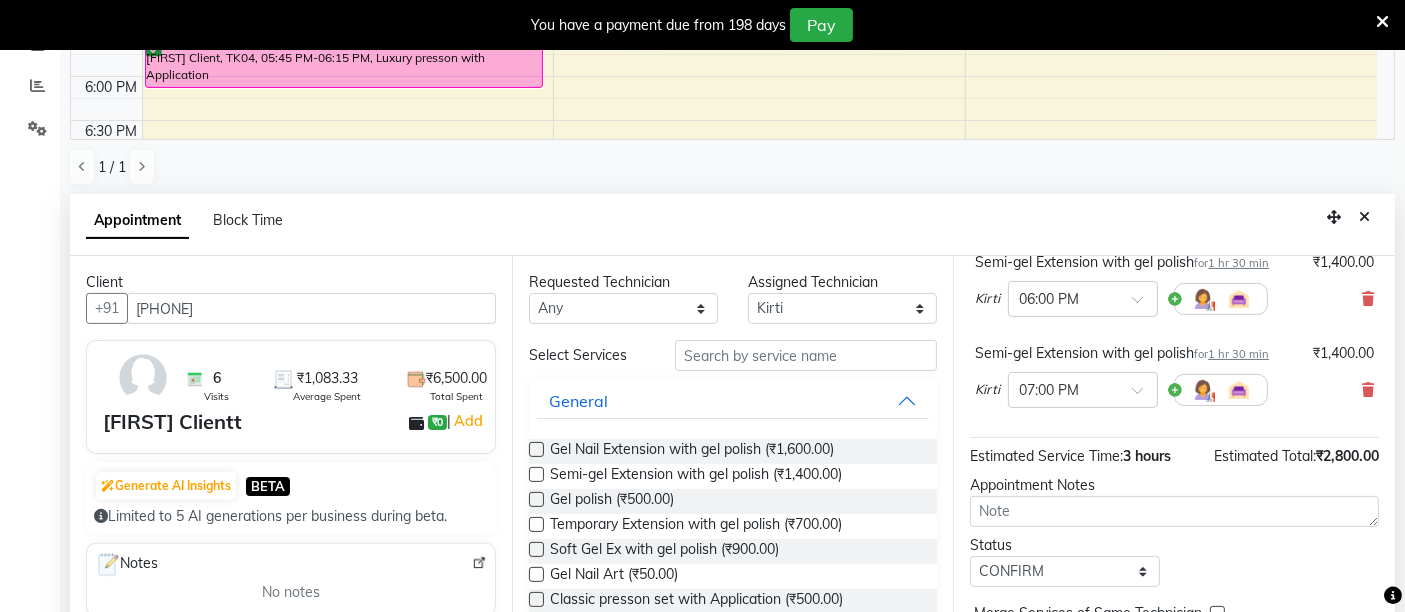scroll, scrollTop: 228, scrollLeft: 0, axis: vertical 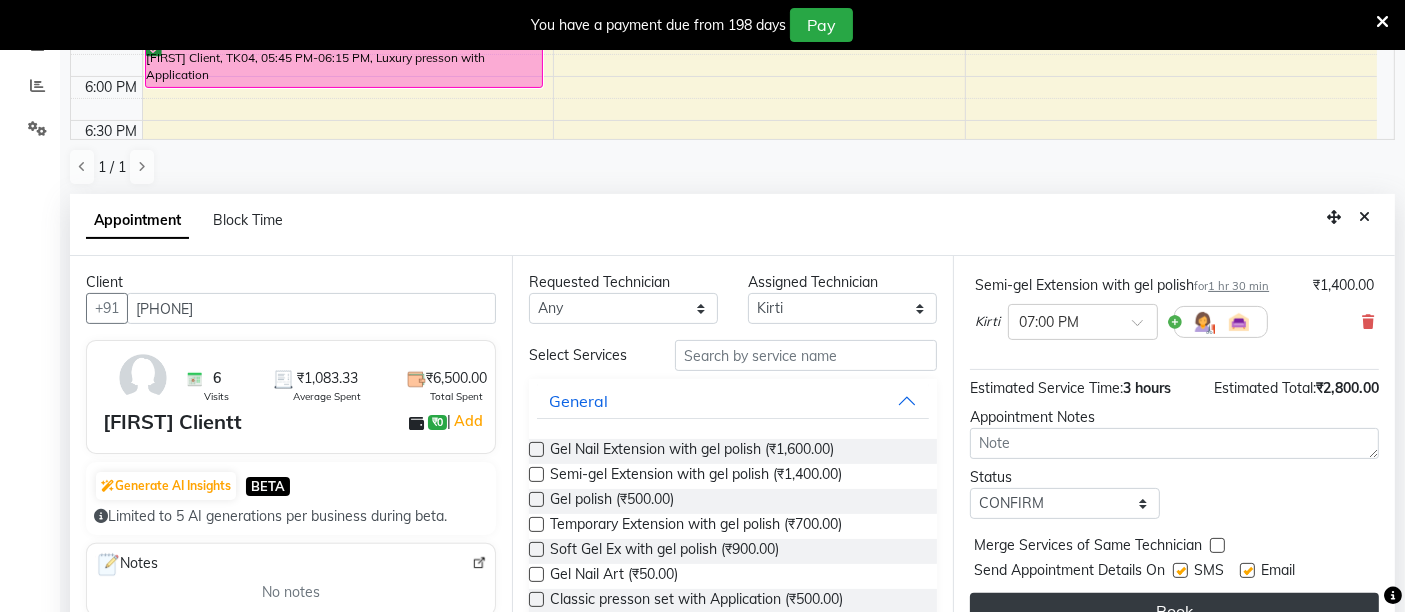 click on "Book" at bounding box center [1174, 611] 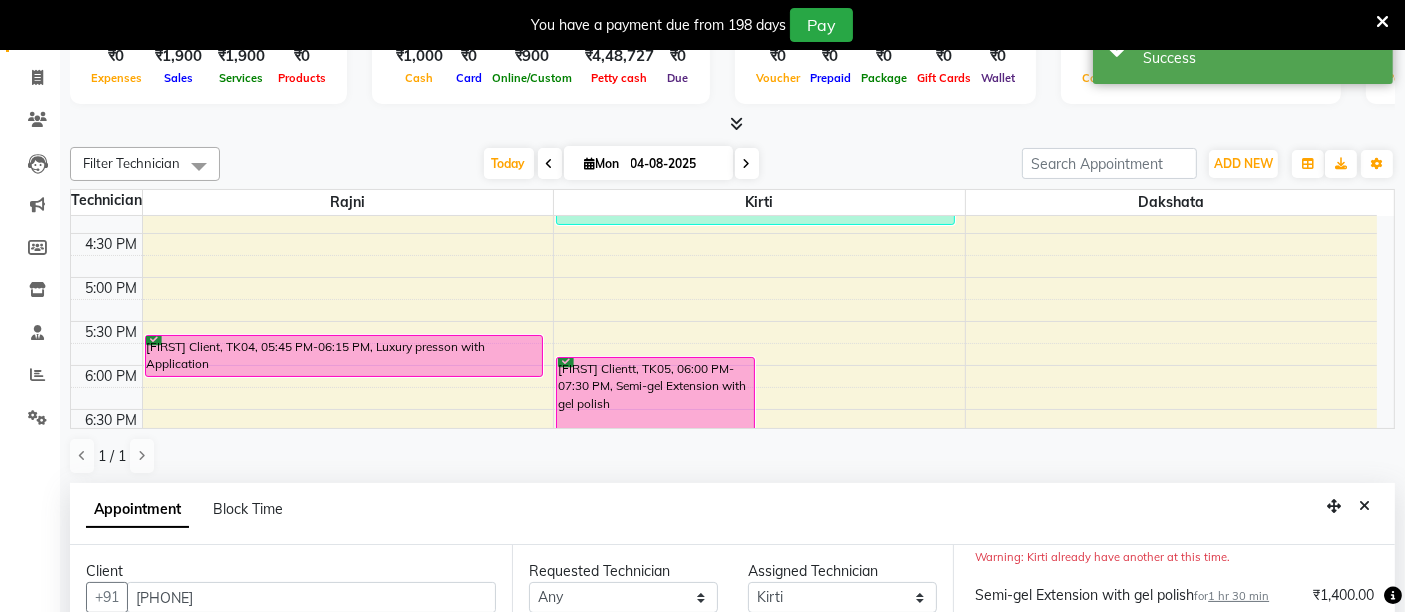 scroll, scrollTop: 137, scrollLeft: 0, axis: vertical 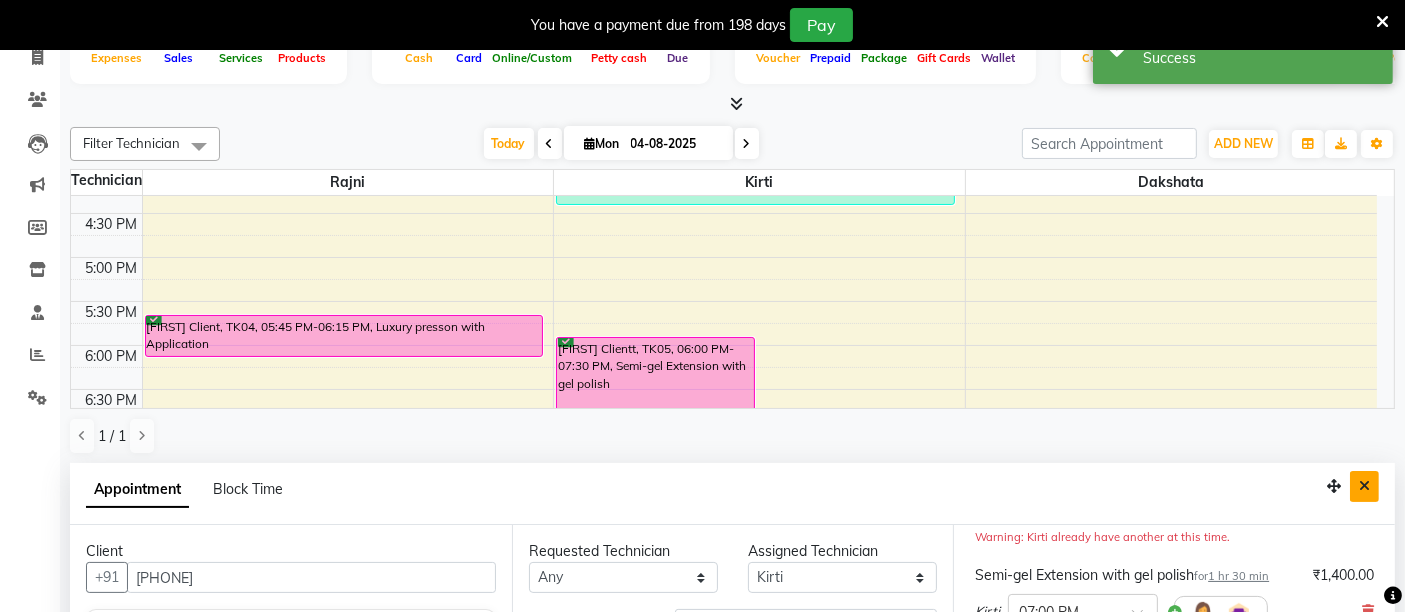 click at bounding box center [1364, 486] 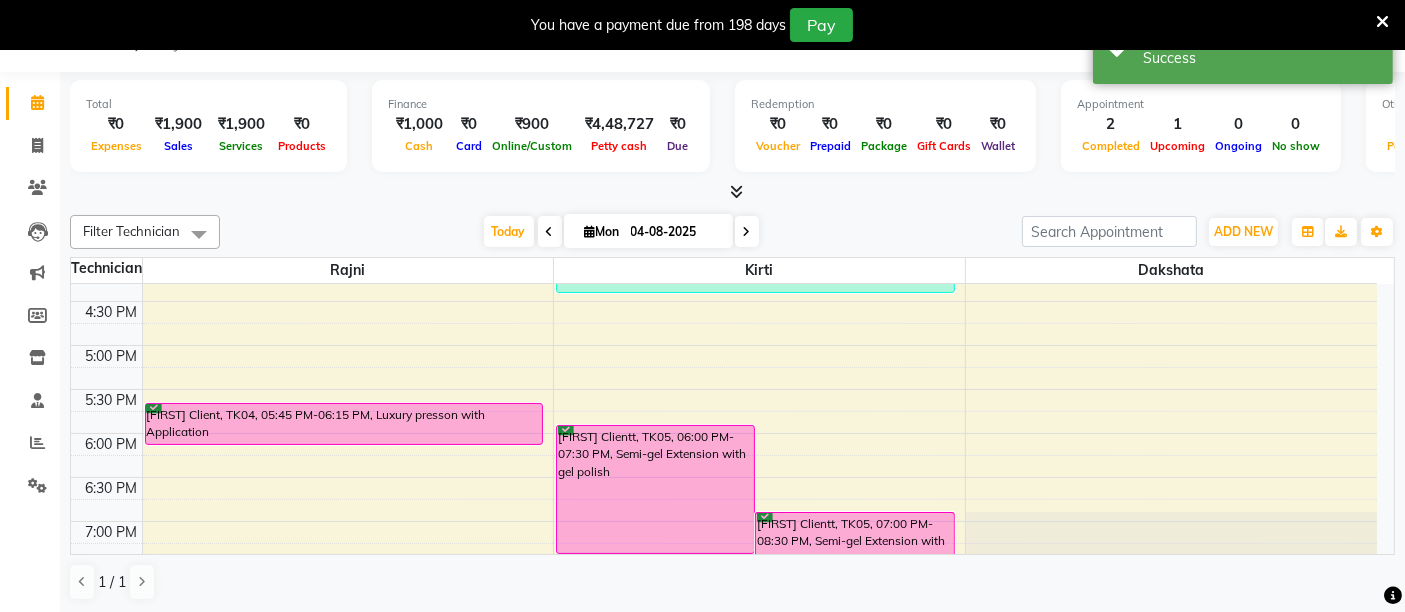 scroll, scrollTop: 685, scrollLeft: 0, axis: vertical 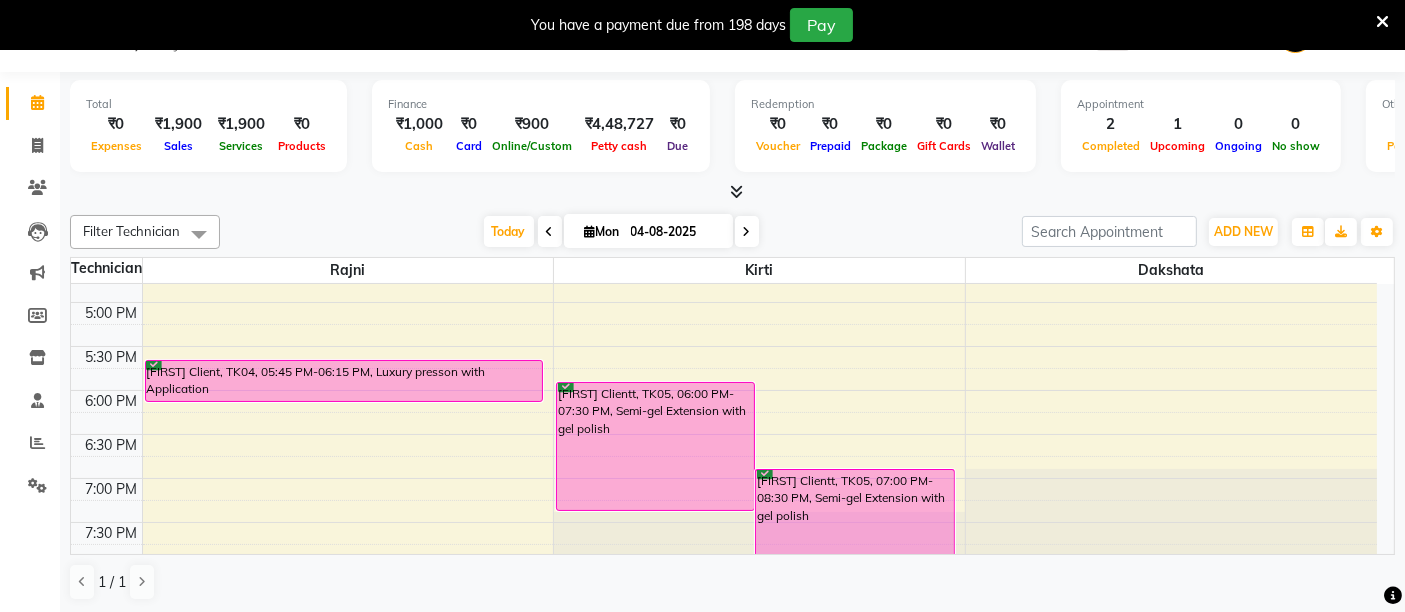 click on "[FIRST] Clientt, TK05, 07:00 PM-08:30 PM, Semi-gel Extension with gel polish" at bounding box center (854, 512) 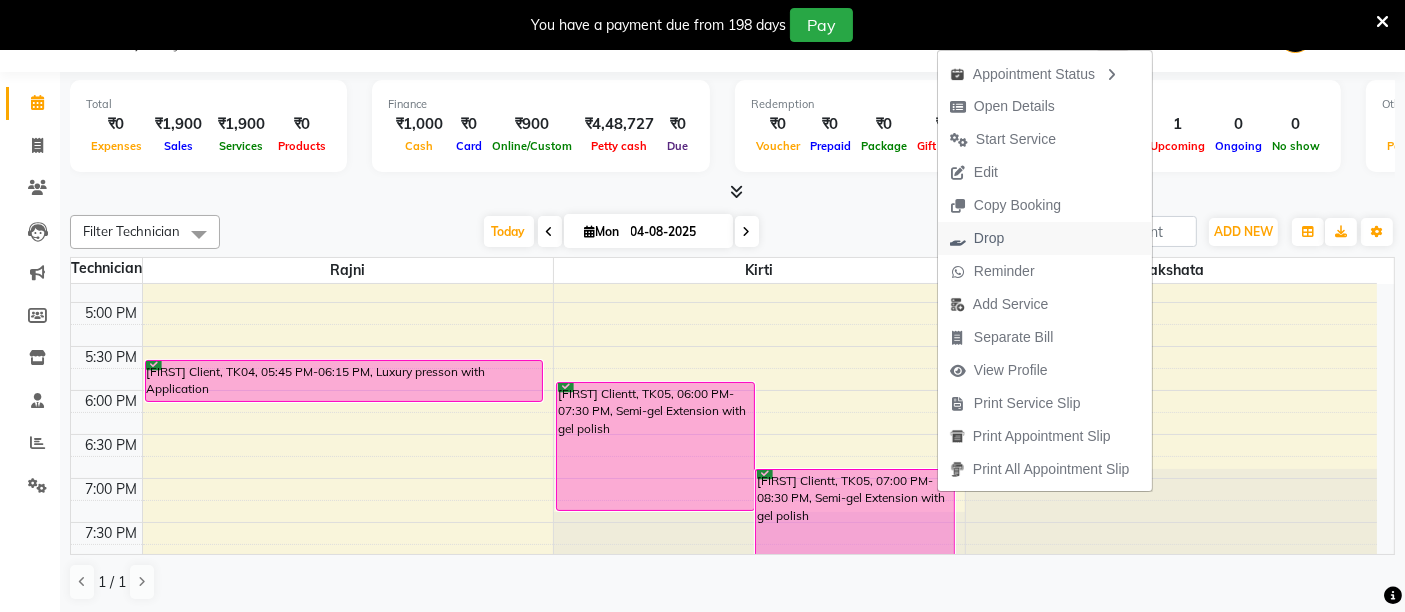 click on "Drop" at bounding box center [1045, 238] 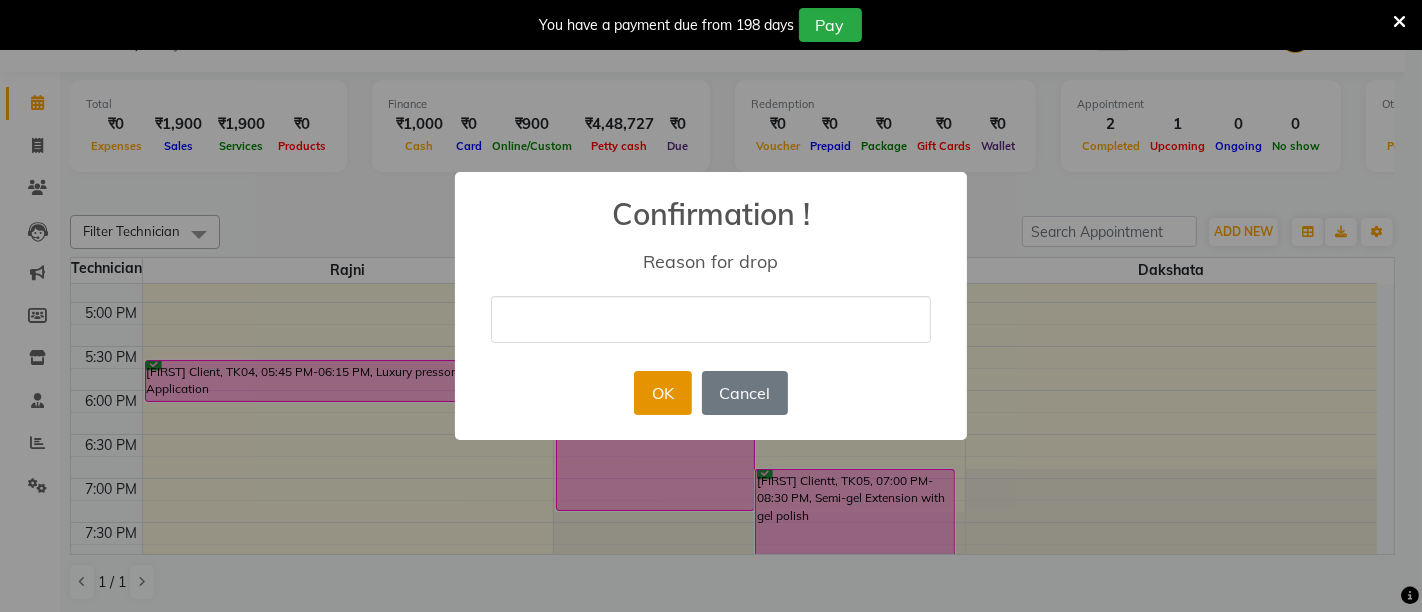 click on "OK" at bounding box center [662, 393] 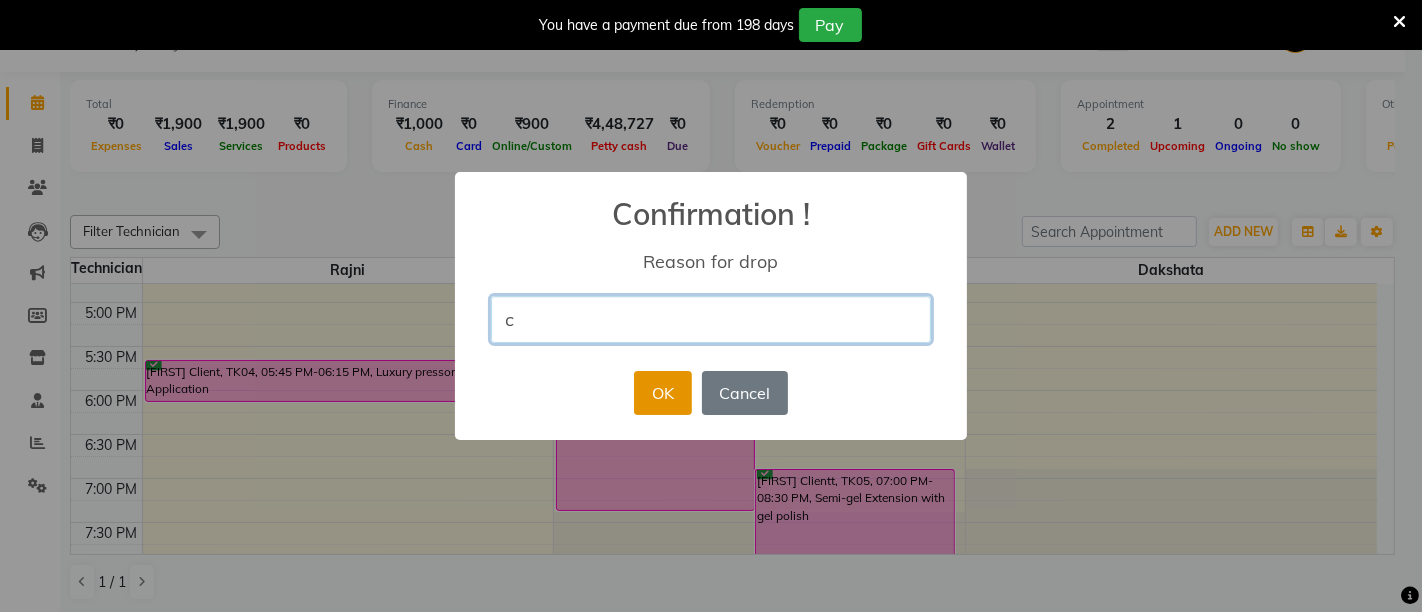 type on "cancelled" 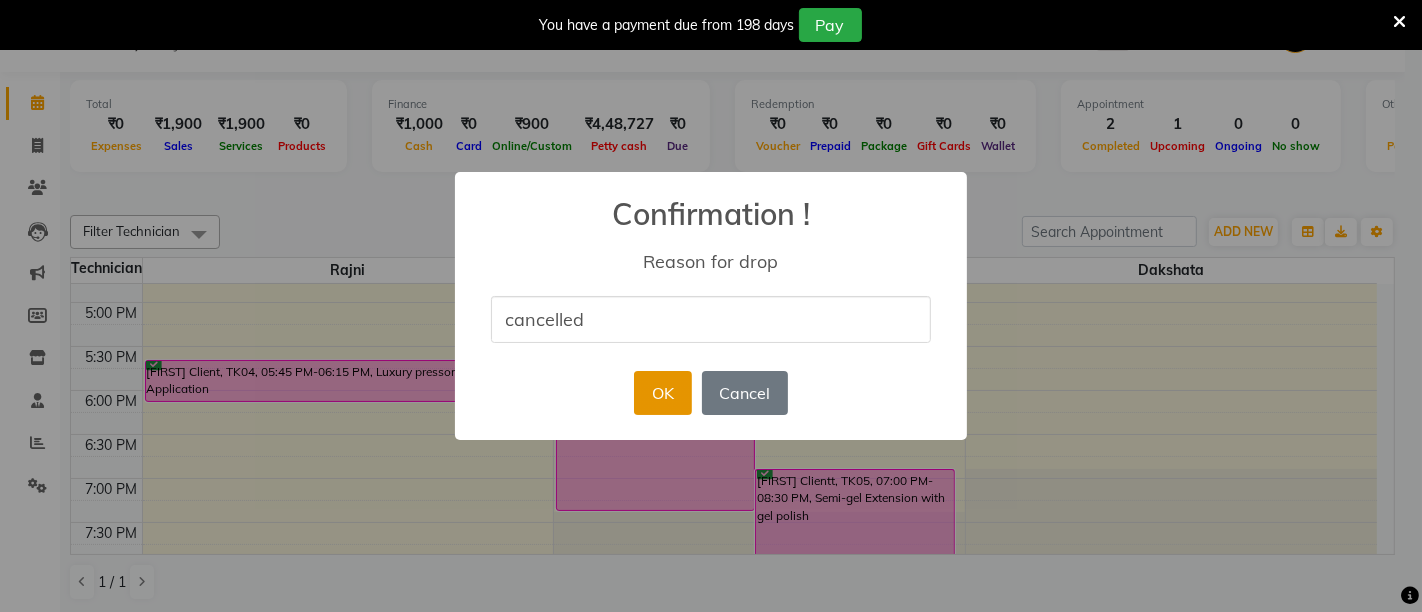 click on "OK" at bounding box center [662, 393] 